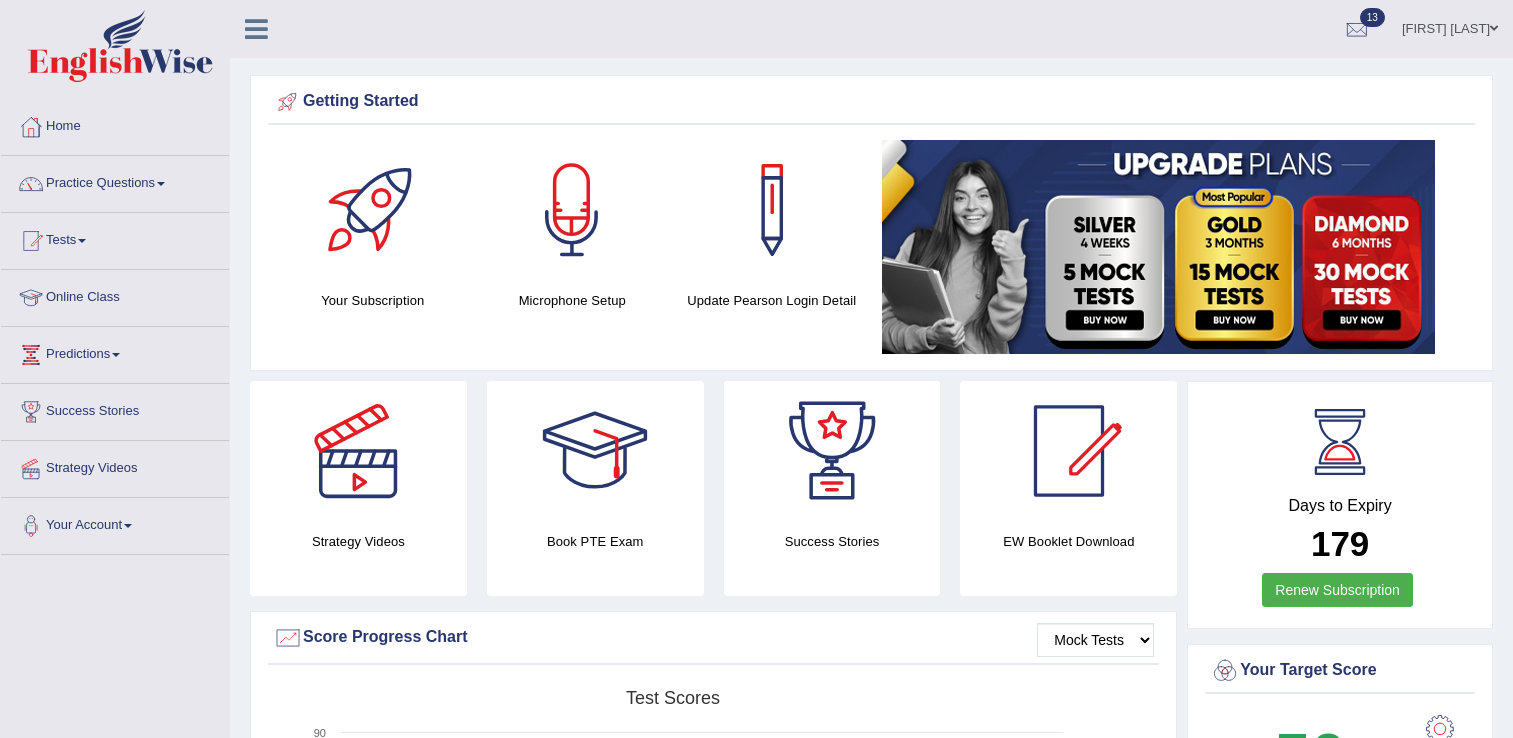 scroll, scrollTop: 0, scrollLeft: 0, axis: both 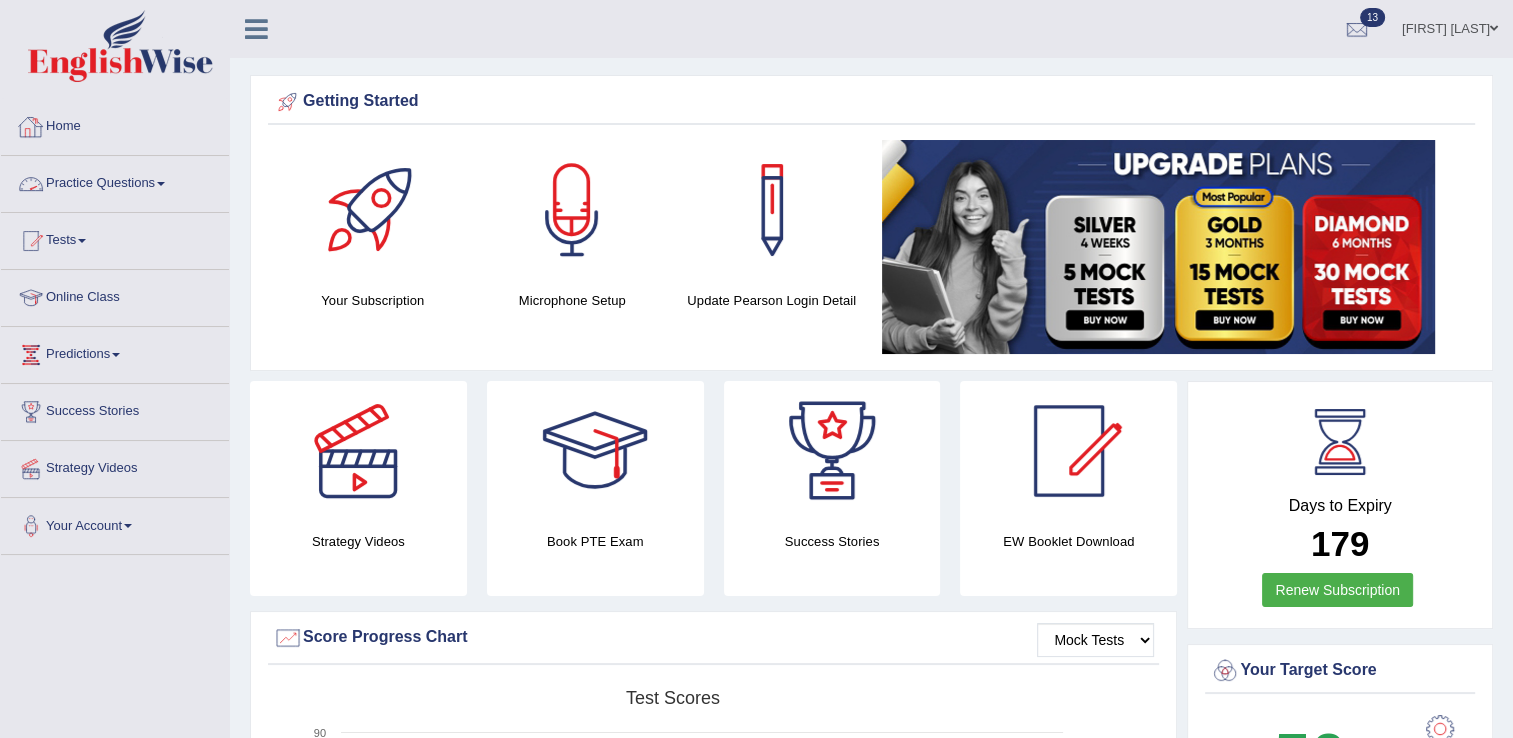 click on "Practice Questions" at bounding box center [115, 181] 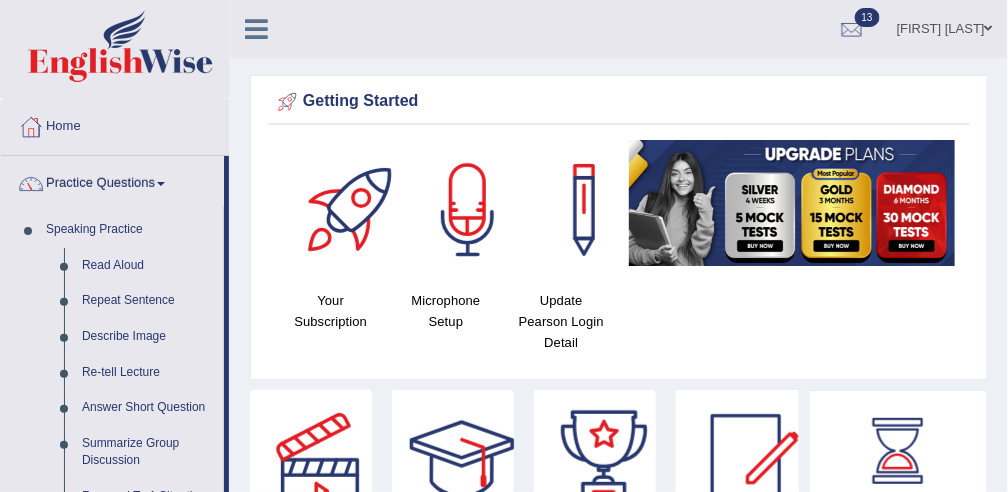 drag, startPoint x: 1474, startPoint y: 0, endPoint x: 599, endPoint y: 33, distance: 875.6221 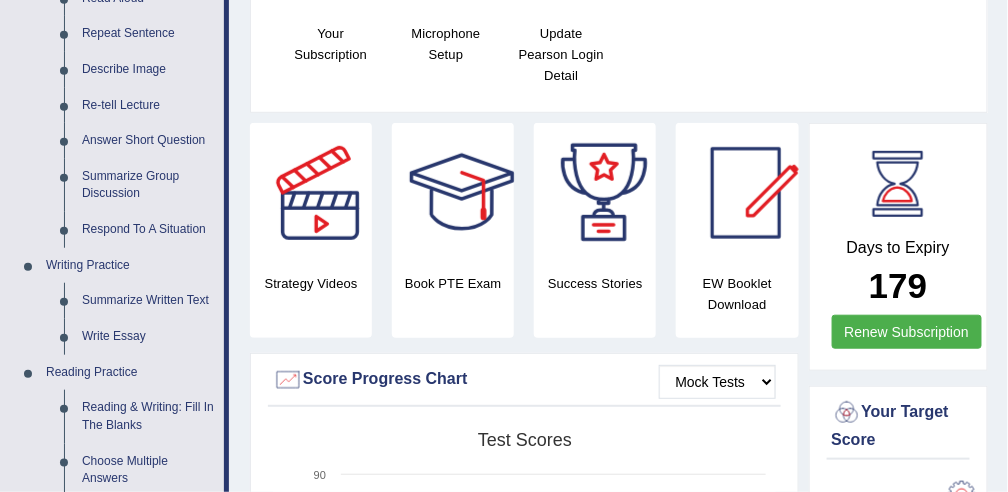 scroll, scrollTop: 250, scrollLeft: 0, axis: vertical 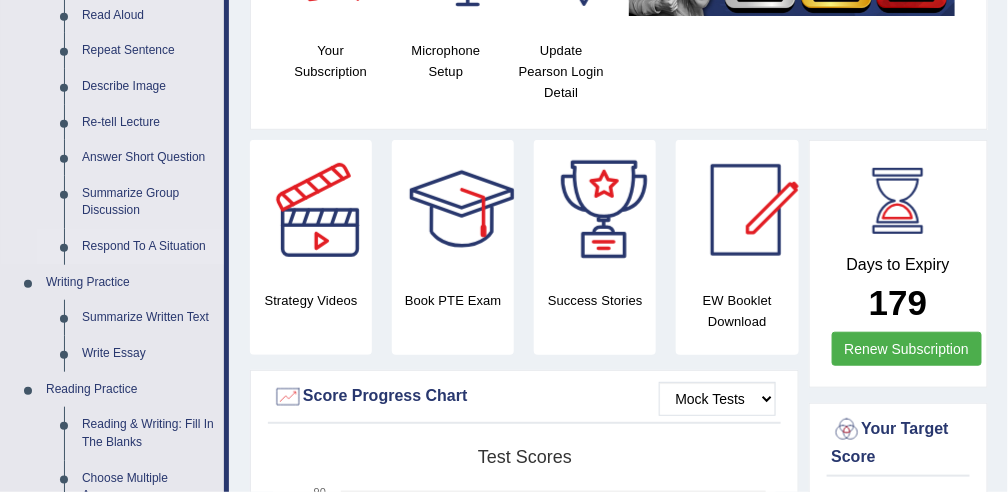 click on "Respond To A Situation" at bounding box center (148, 247) 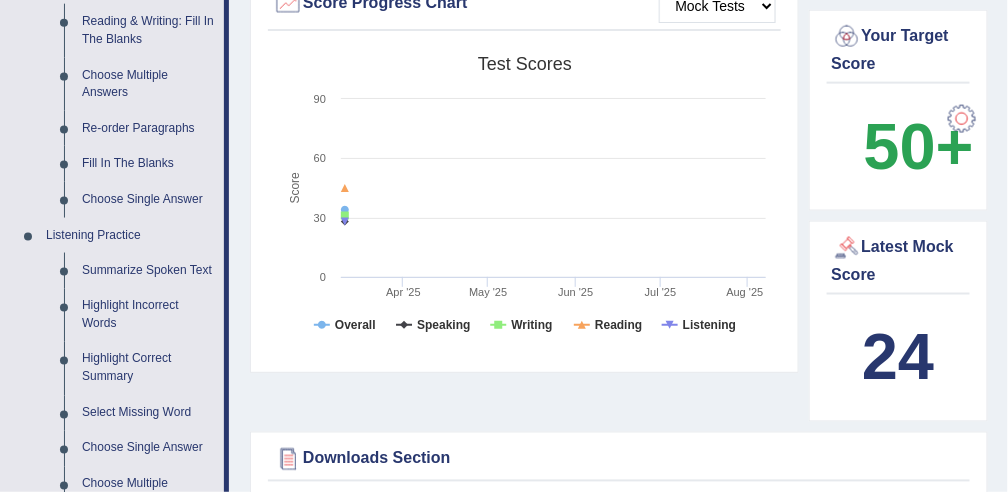 scroll, scrollTop: 1202, scrollLeft: 0, axis: vertical 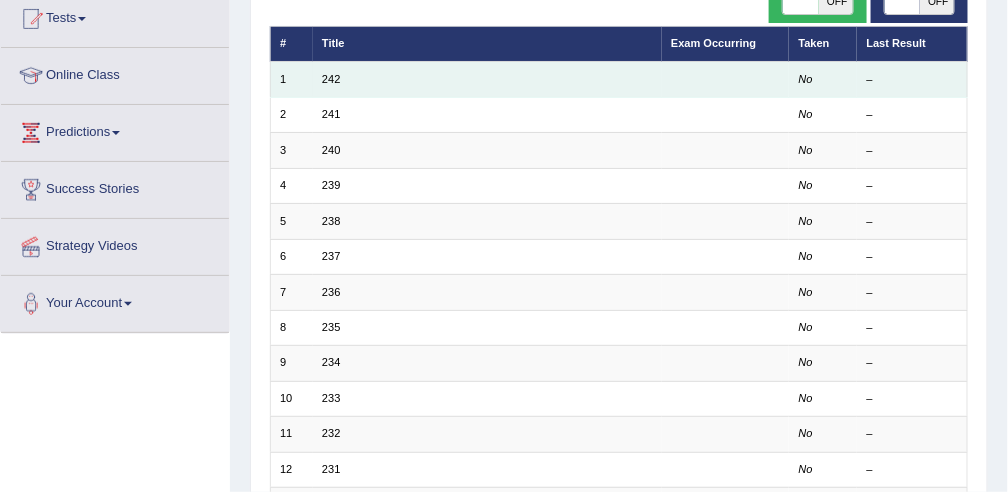 click on "242" at bounding box center [487, 79] 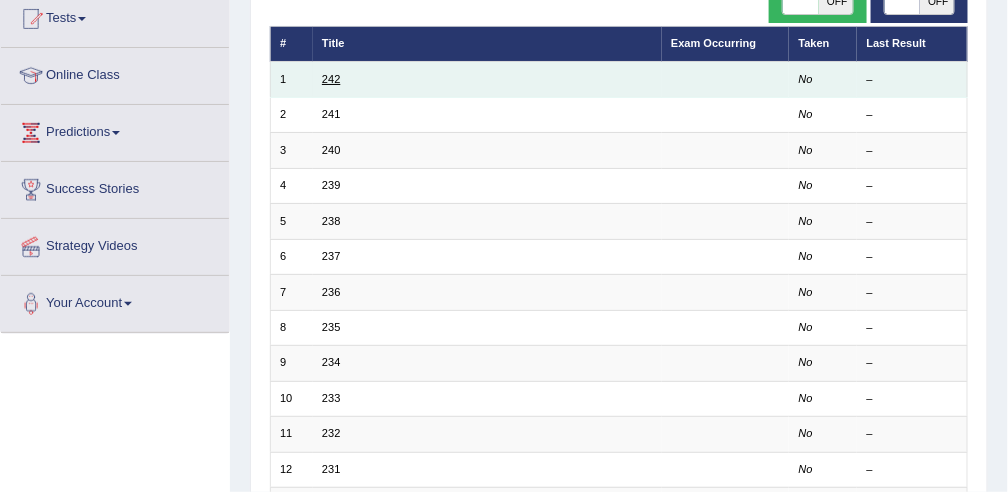 click on "242" at bounding box center [331, 79] 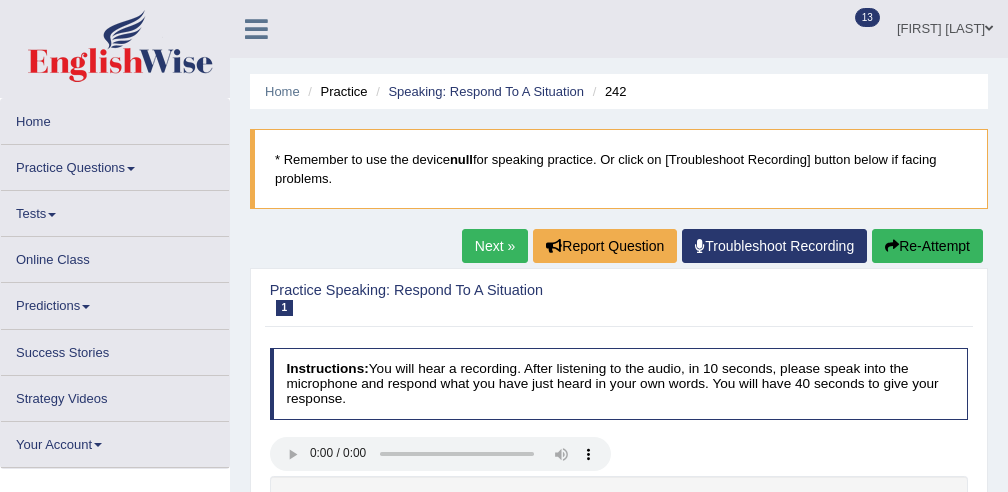 scroll, scrollTop: 0, scrollLeft: 0, axis: both 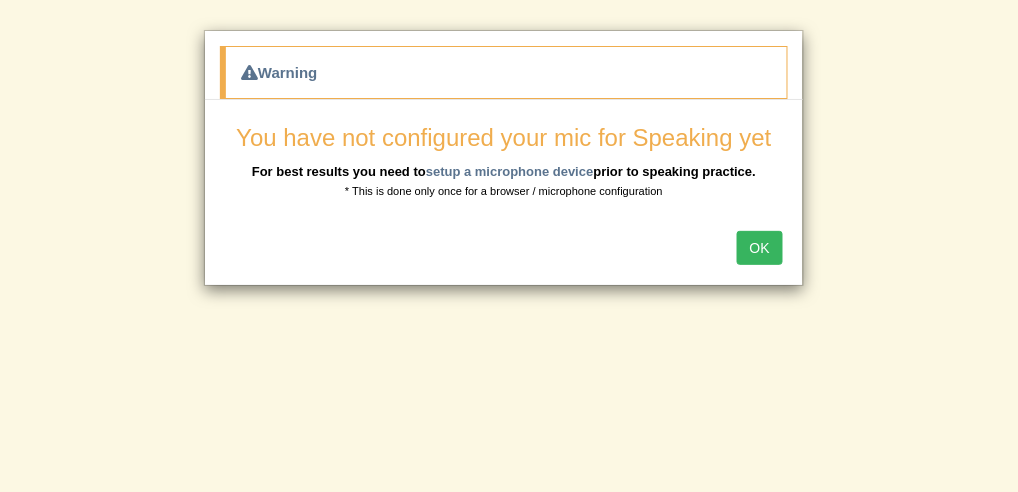 click on "OK" at bounding box center [760, 248] 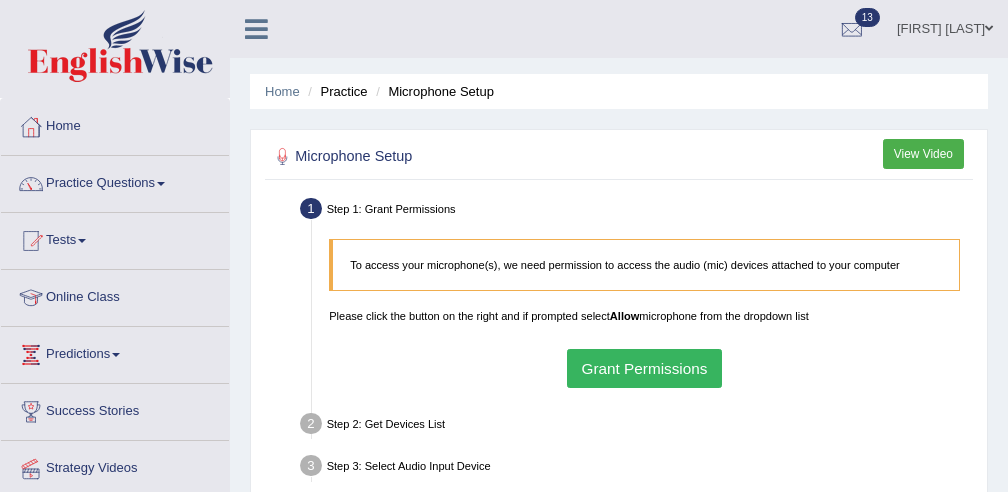 scroll, scrollTop: 0, scrollLeft: 0, axis: both 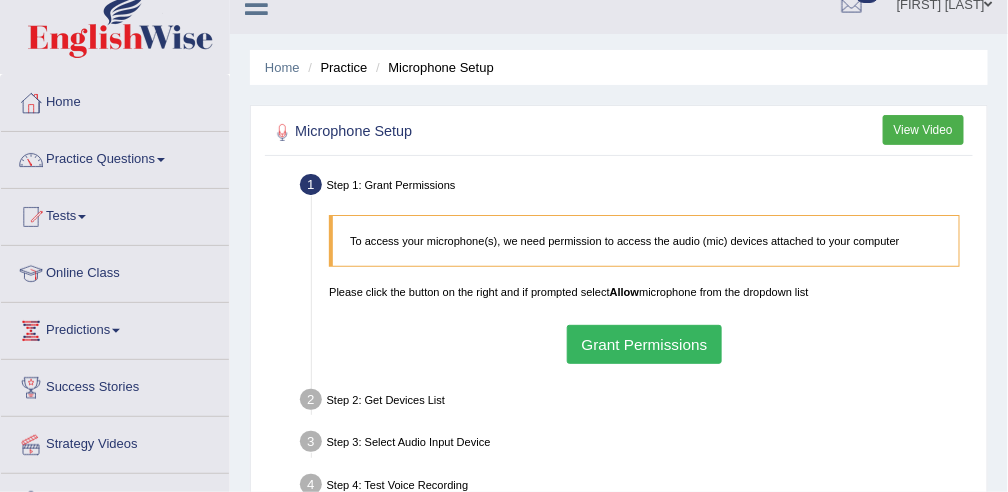 click on "View Video" at bounding box center (923, 129) 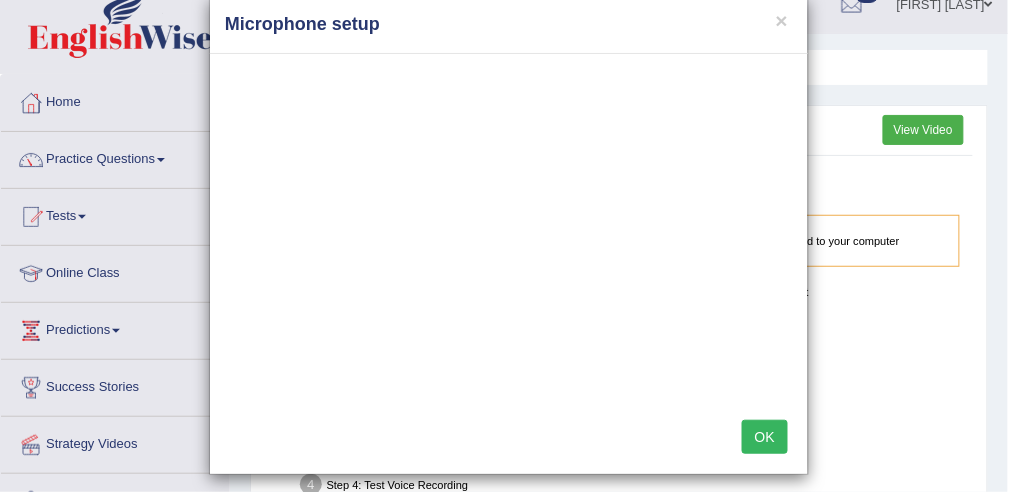scroll, scrollTop: 43, scrollLeft: 0, axis: vertical 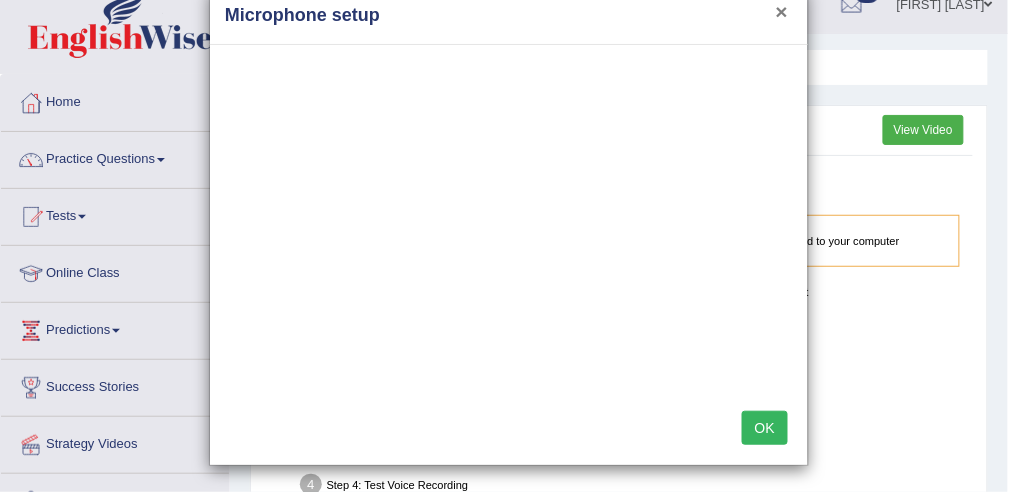 click on "×" at bounding box center (782, 11) 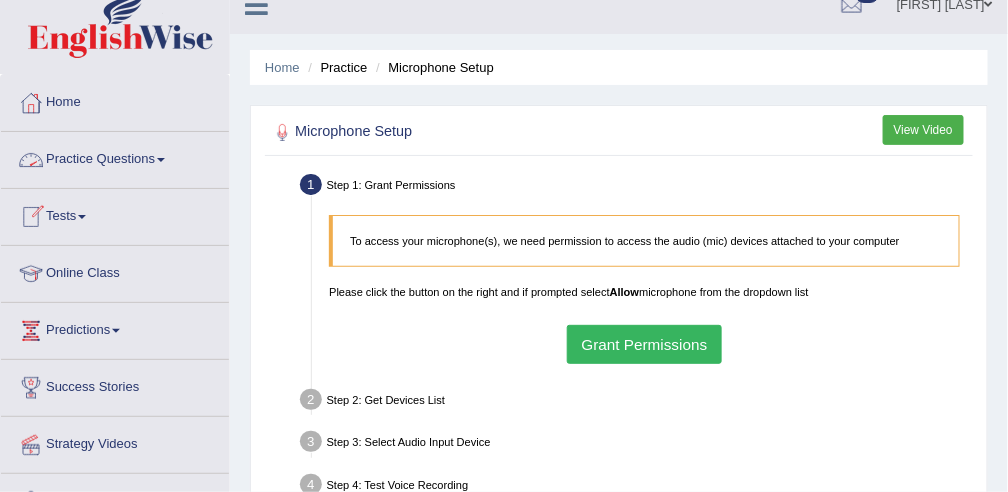 click on "Practice Questions" at bounding box center [115, 157] 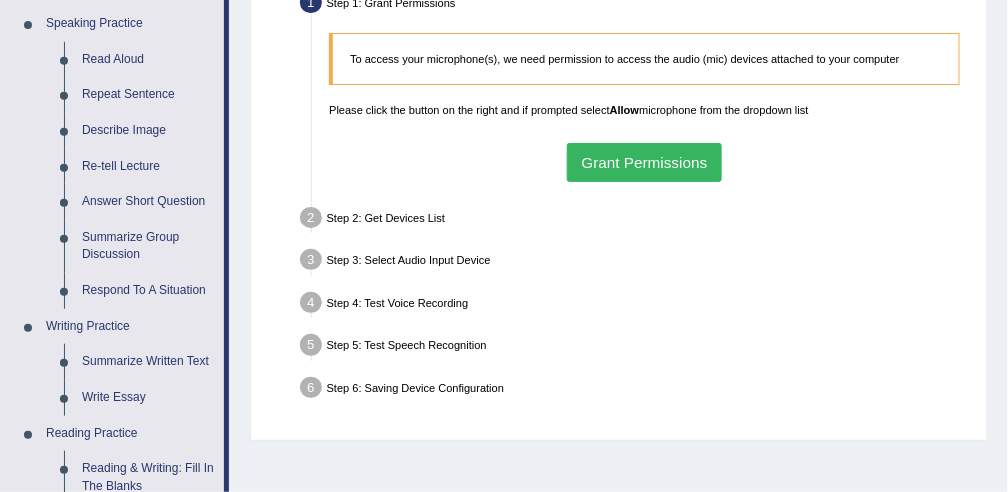 scroll, scrollTop: 221, scrollLeft: 0, axis: vertical 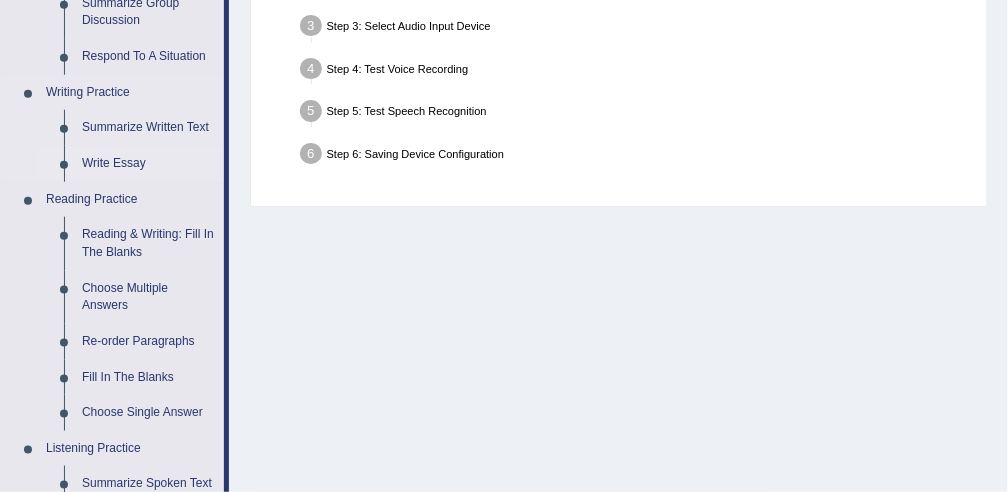 click on "Write Essay" at bounding box center (148, 164) 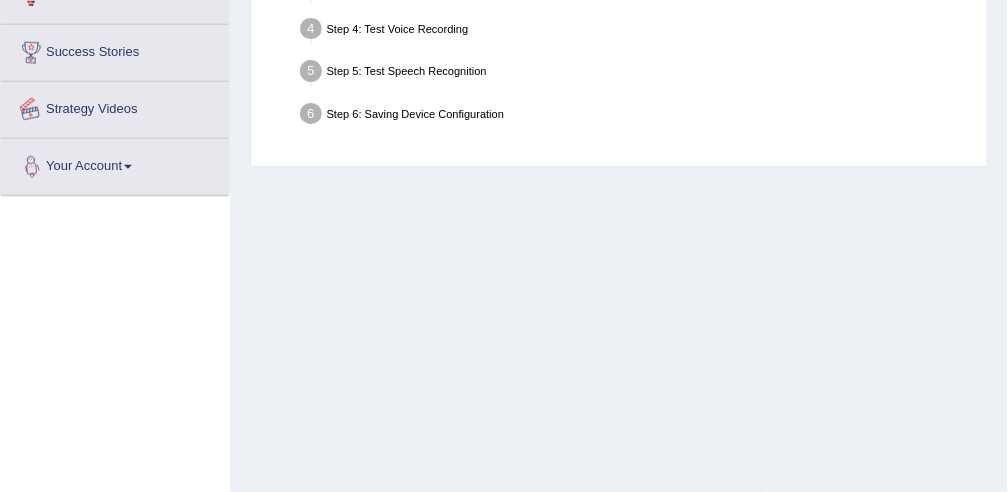 scroll, scrollTop: 557, scrollLeft: 0, axis: vertical 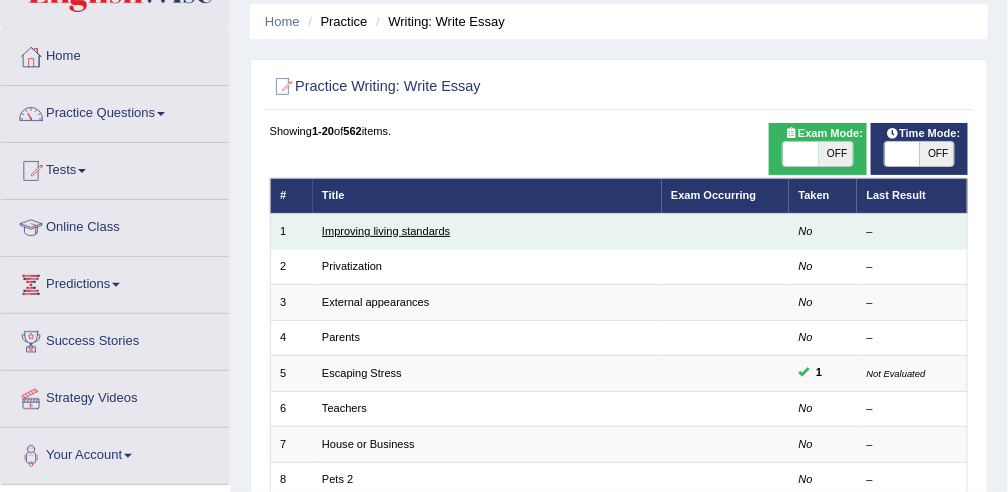 click on "Improving living standards" at bounding box center (386, 231) 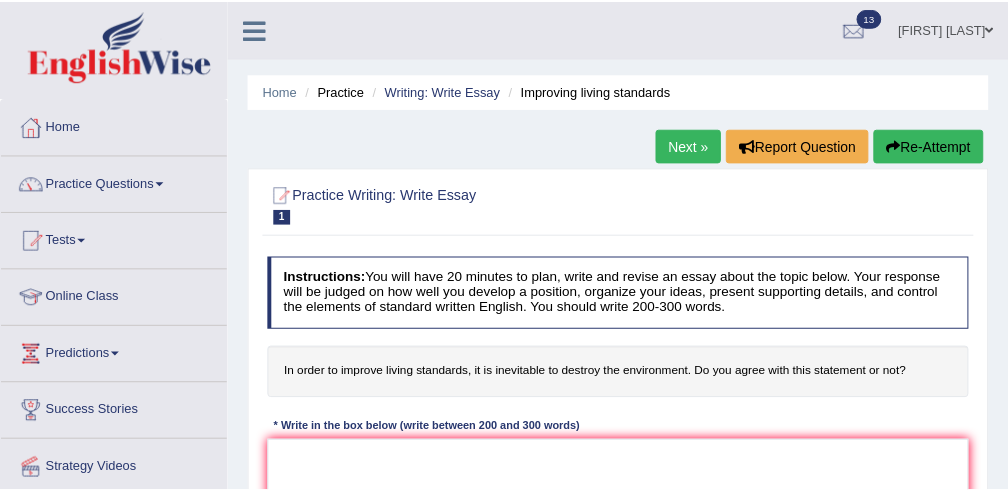 scroll, scrollTop: 0, scrollLeft: 0, axis: both 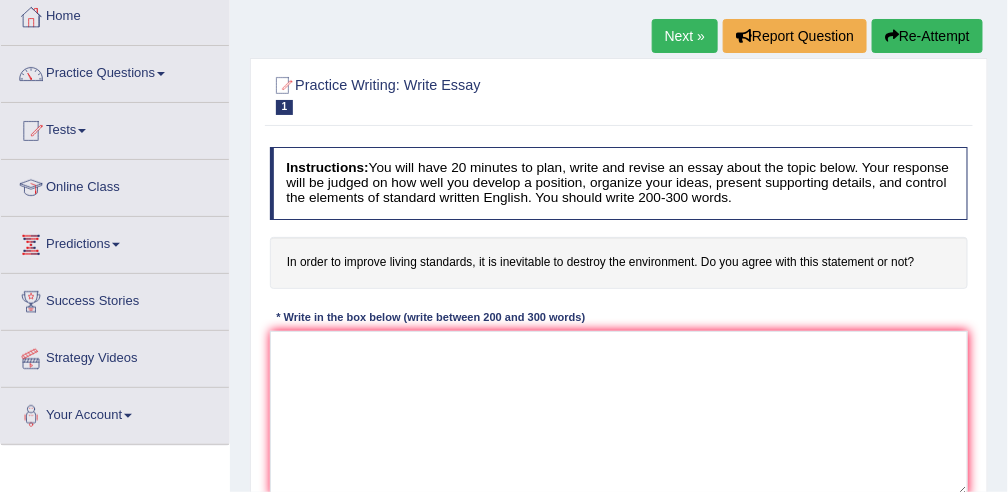 click on "Next »" at bounding box center [685, 36] 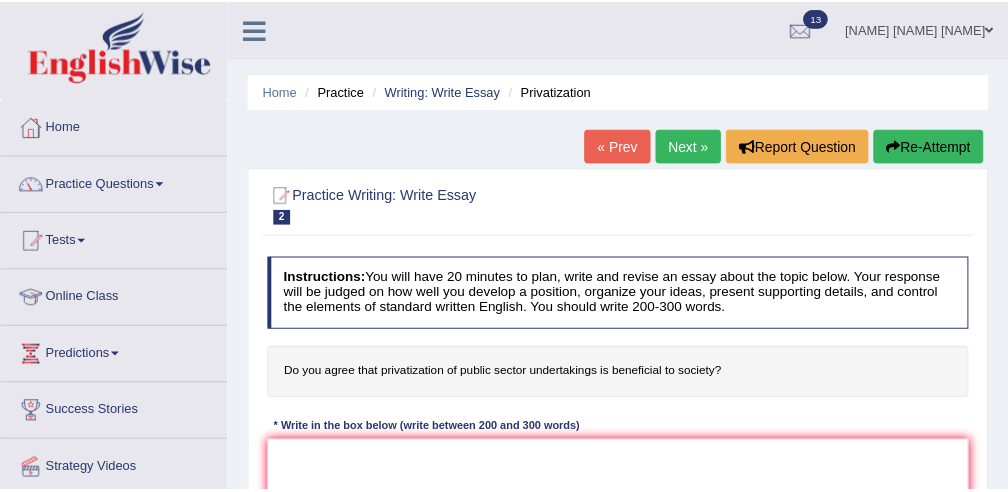 scroll, scrollTop: 0, scrollLeft: 0, axis: both 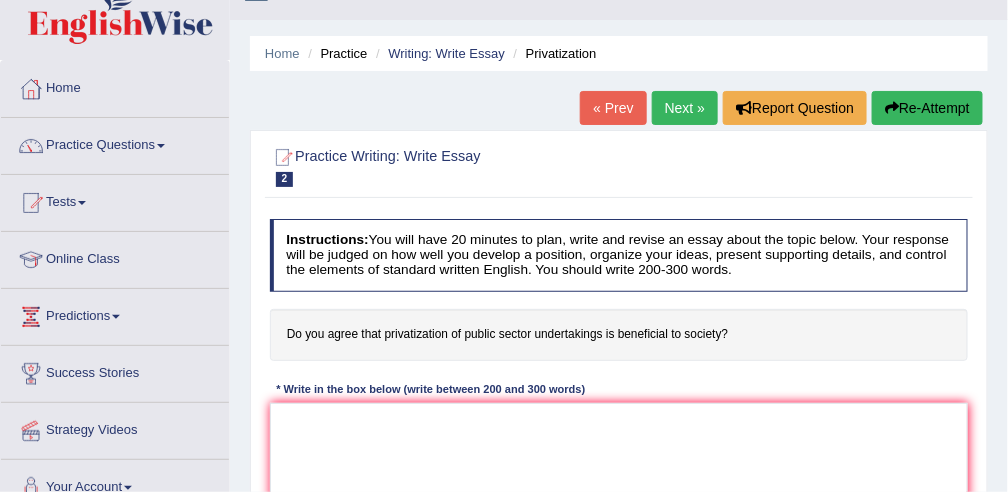 click on "Next »" at bounding box center (685, 108) 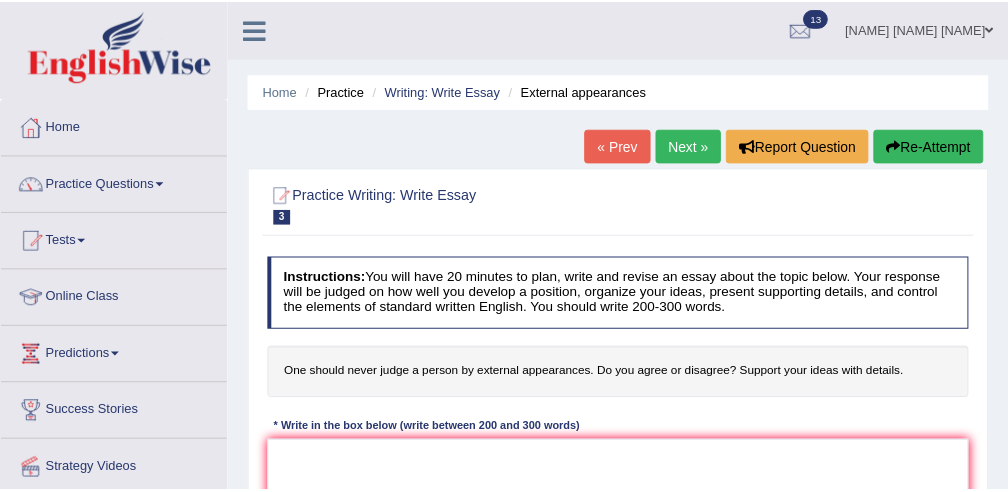 scroll, scrollTop: 0, scrollLeft: 0, axis: both 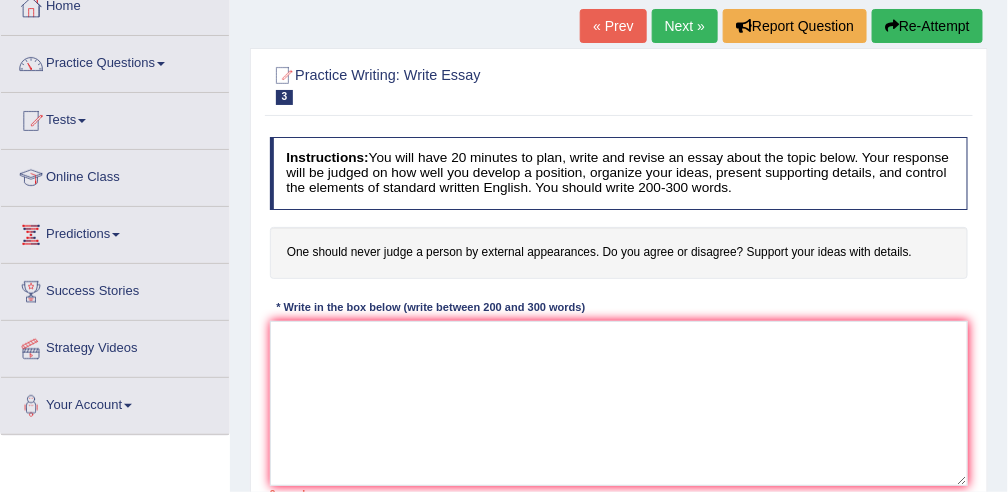 click on "Next »" at bounding box center (685, 26) 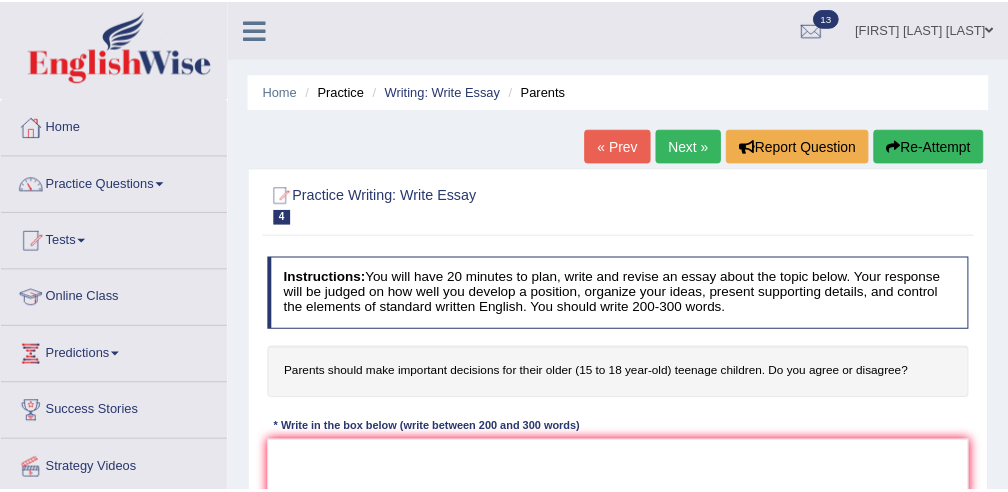 scroll, scrollTop: 0, scrollLeft: 0, axis: both 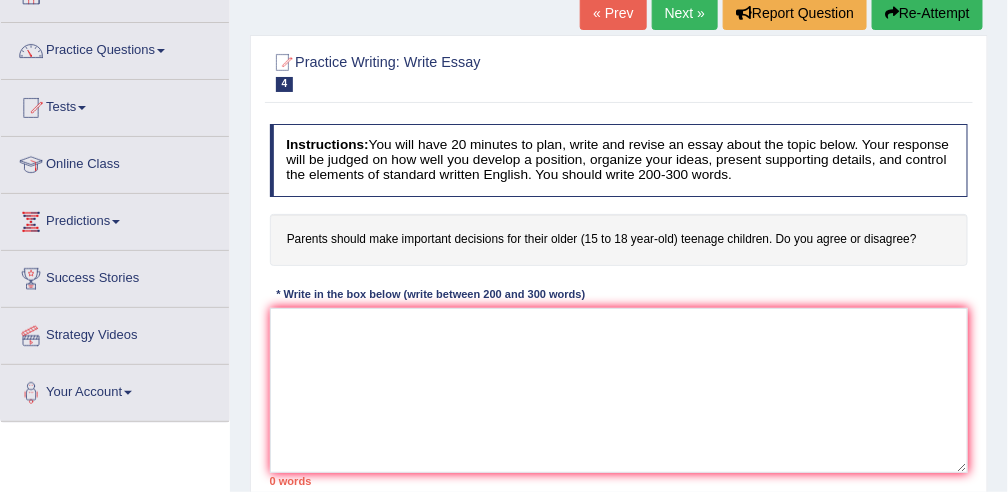 click on "Next »" at bounding box center [685, 13] 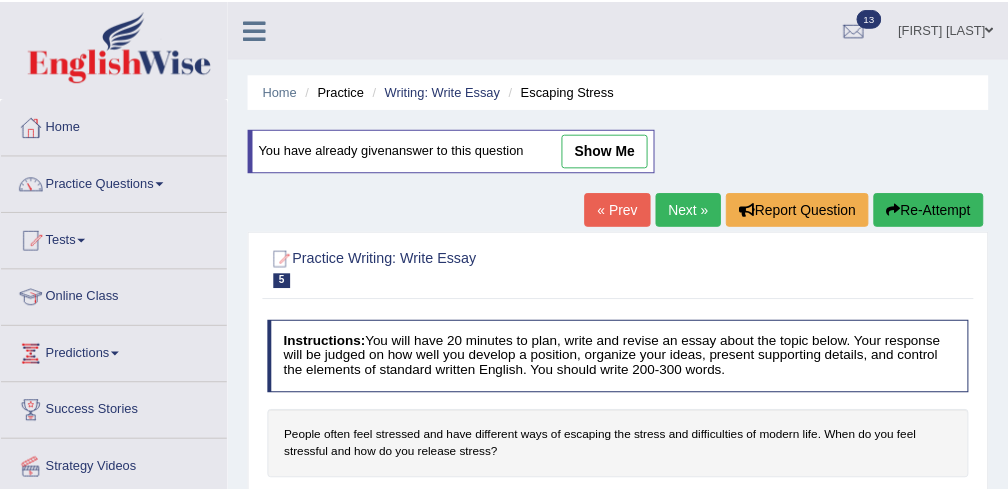 scroll, scrollTop: 0, scrollLeft: 0, axis: both 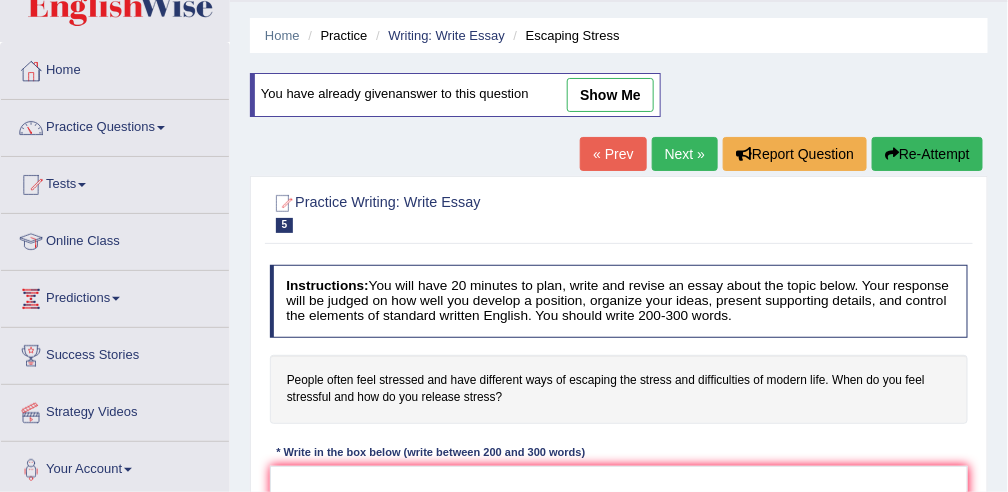 click on "show me" at bounding box center [610, 95] 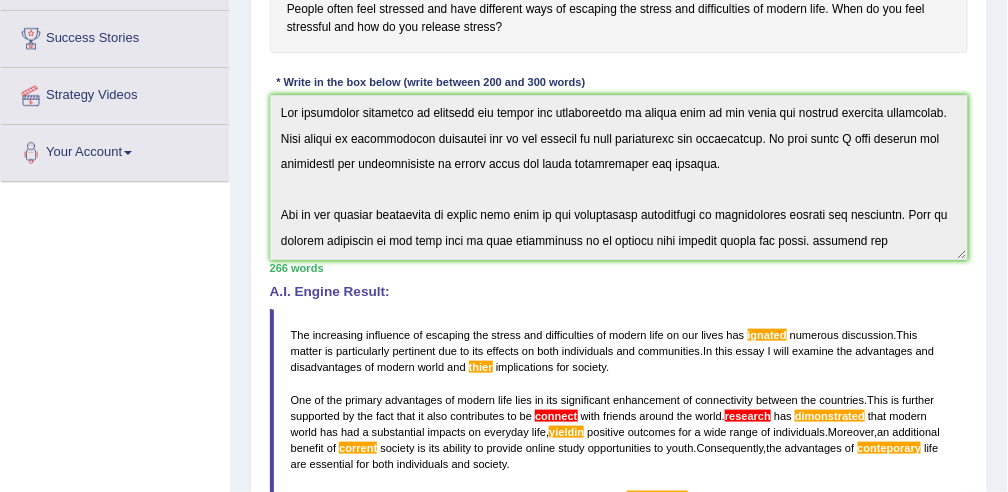 scroll, scrollTop: 374, scrollLeft: 0, axis: vertical 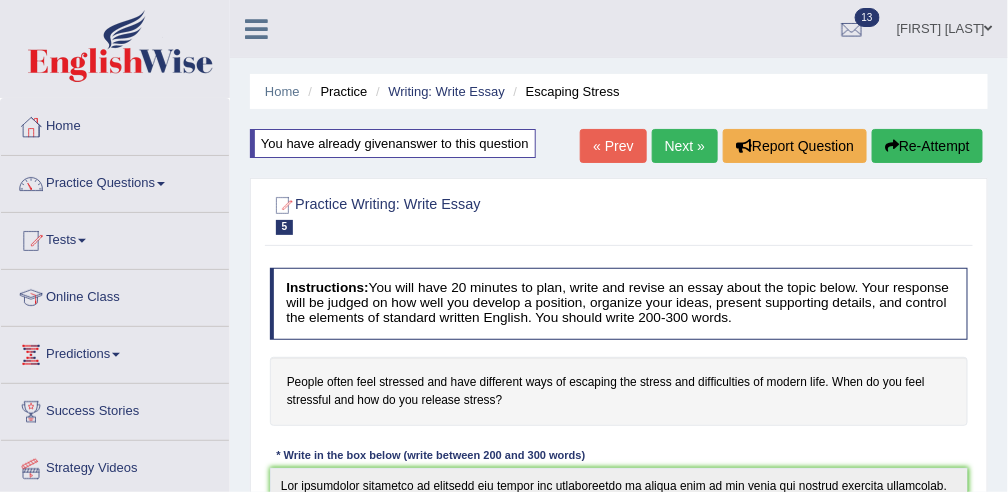 click on "Next »" at bounding box center (685, 146) 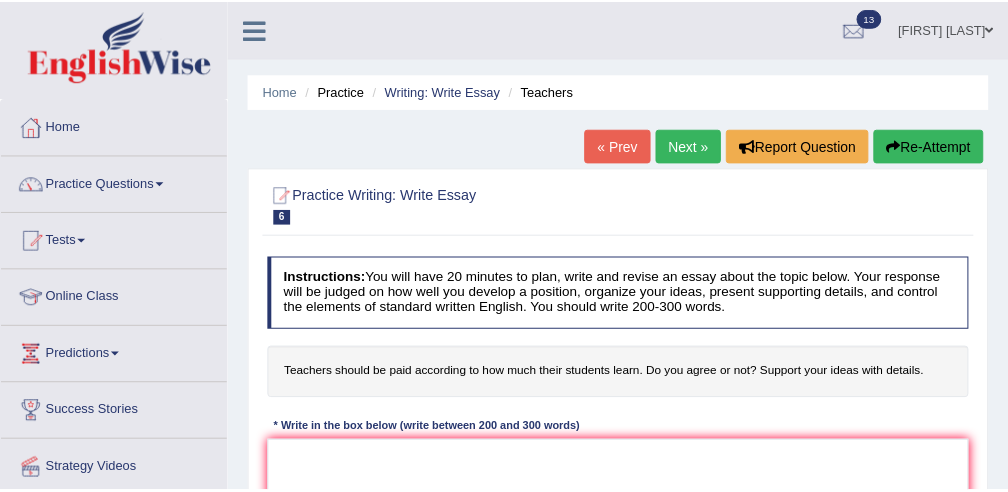 scroll, scrollTop: 0, scrollLeft: 0, axis: both 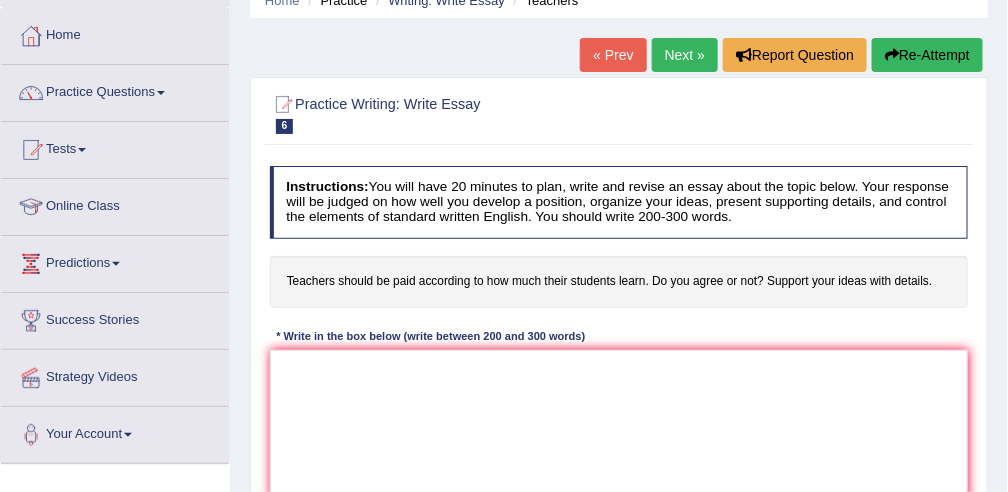click on "Next »" at bounding box center (685, 55) 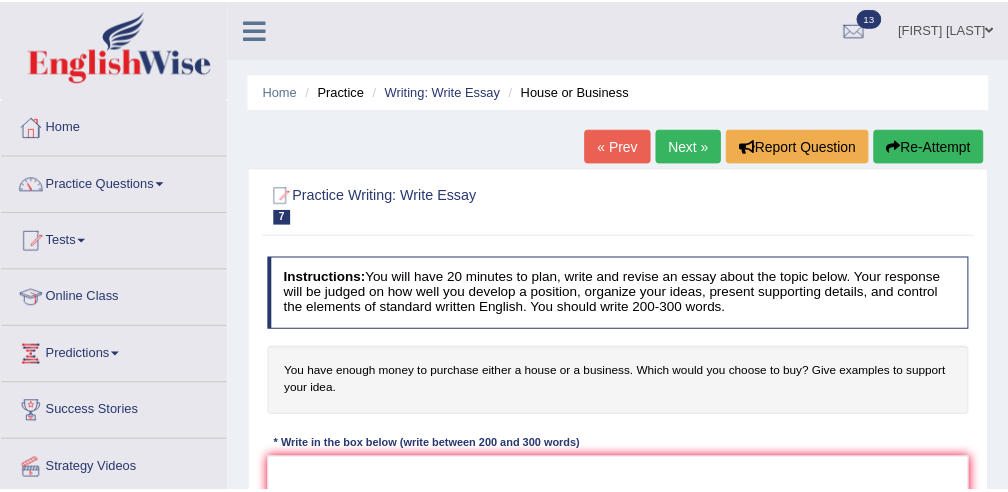 scroll, scrollTop: 0, scrollLeft: 0, axis: both 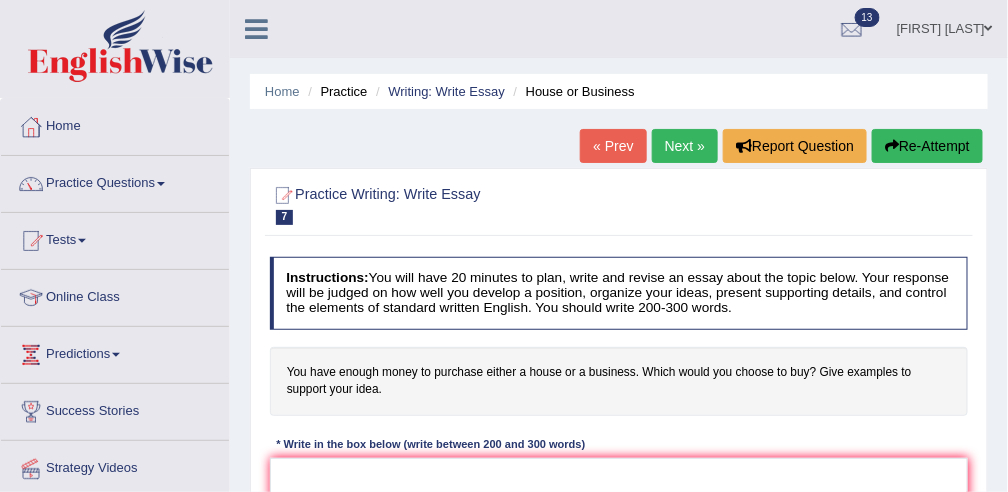 click on "Next »" at bounding box center [685, 146] 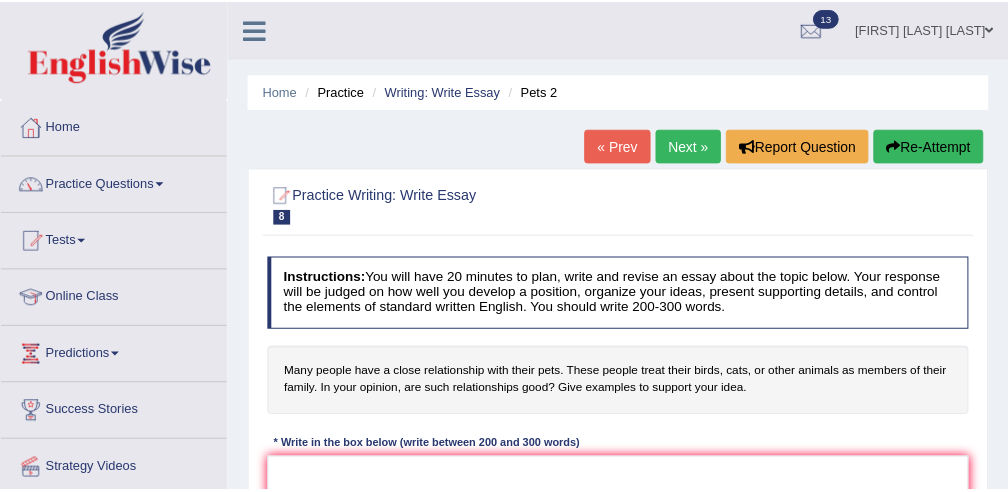 scroll, scrollTop: 0, scrollLeft: 0, axis: both 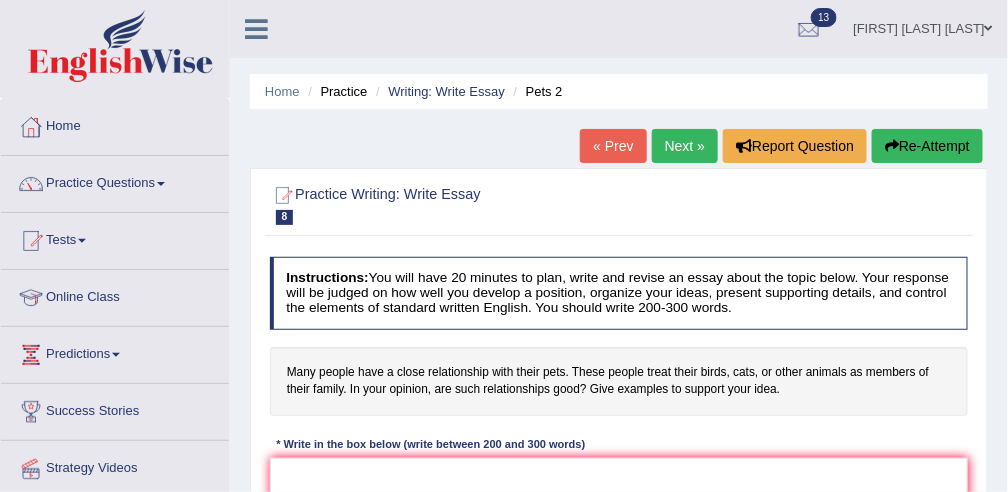 click on "Next »" at bounding box center [685, 146] 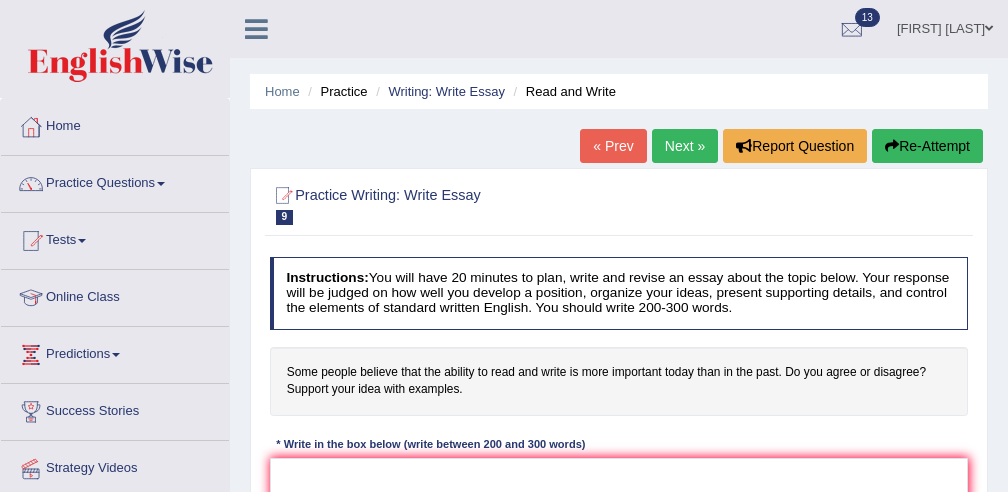 scroll, scrollTop: 0, scrollLeft: 0, axis: both 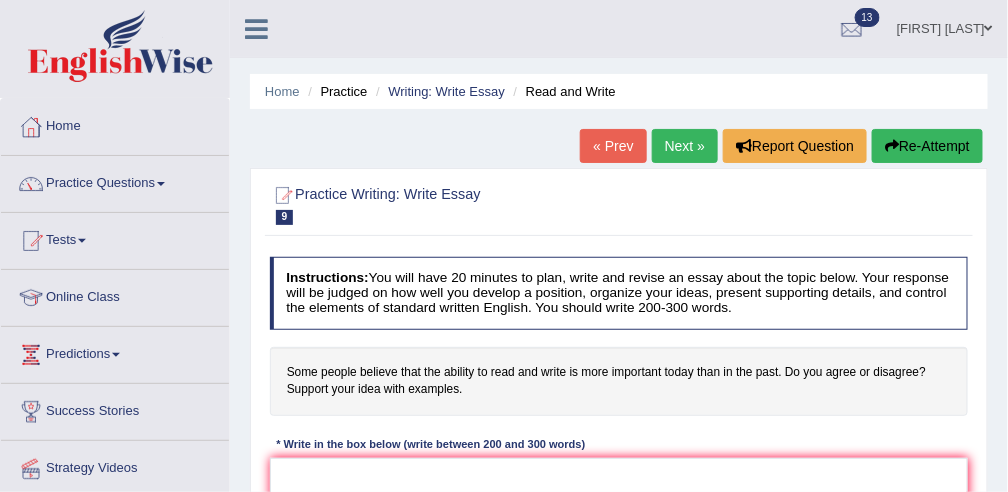 click on "Next »" at bounding box center [685, 146] 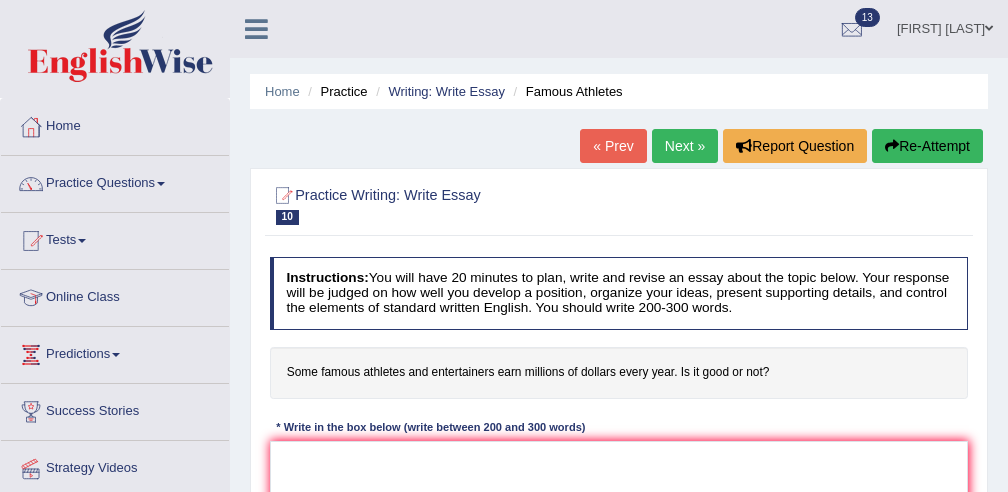 scroll, scrollTop: 0, scrollLeft: 0, axis: both 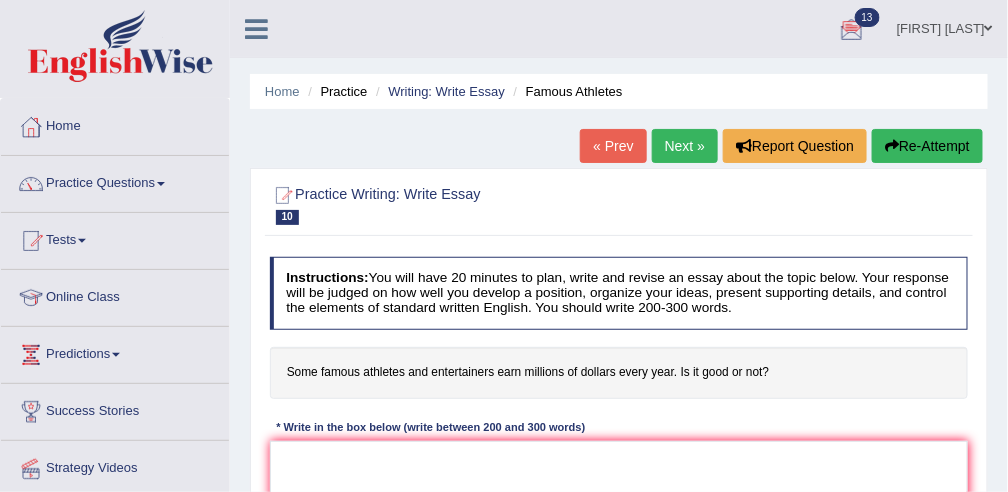 click on "Next »" at bounding box center (685, 146) 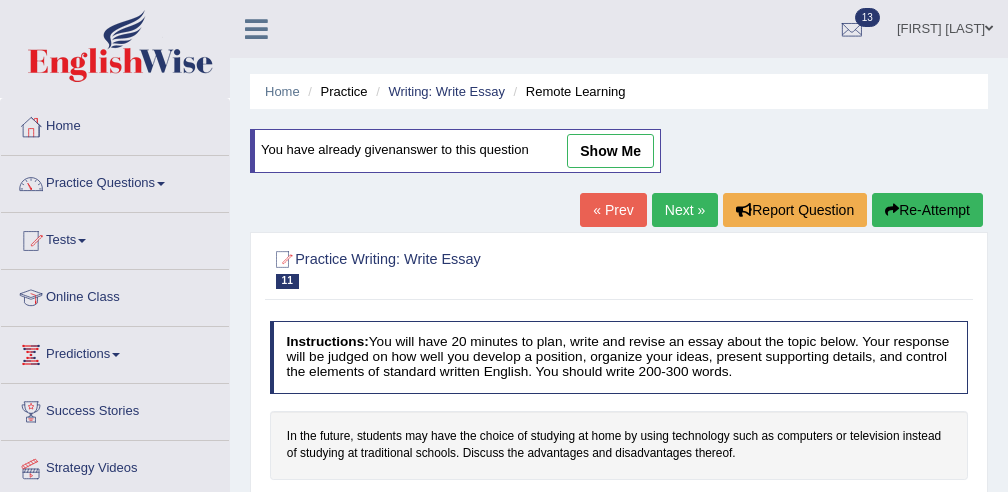 scroll, scrollTop: 0, scrollLeft: 0, axis: both 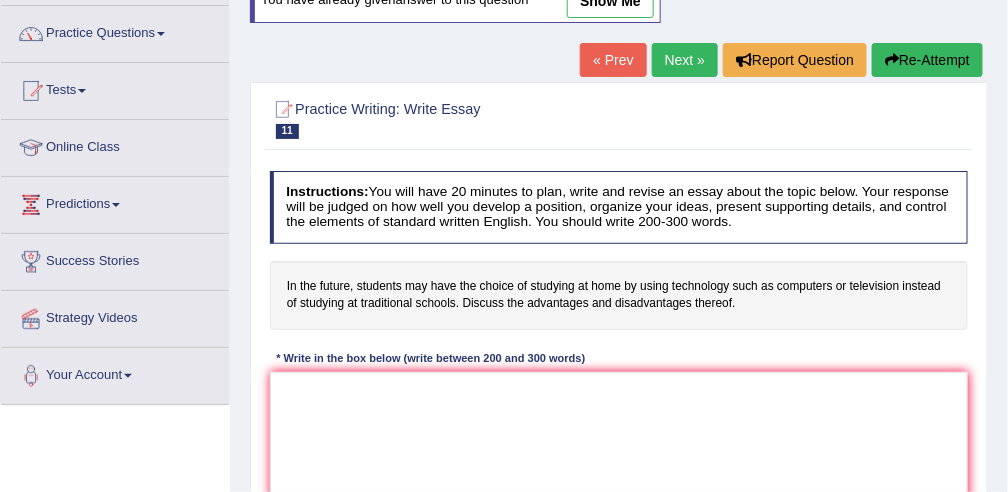 click on "show me" at bounding box center (610, 1) 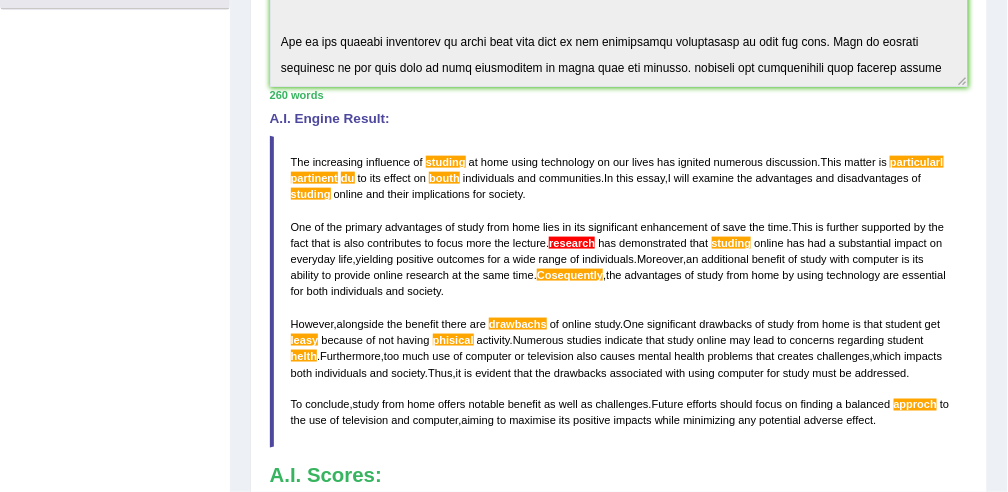 scroll, scrollTop: 547, scrollLeft: 0, axis: vertical 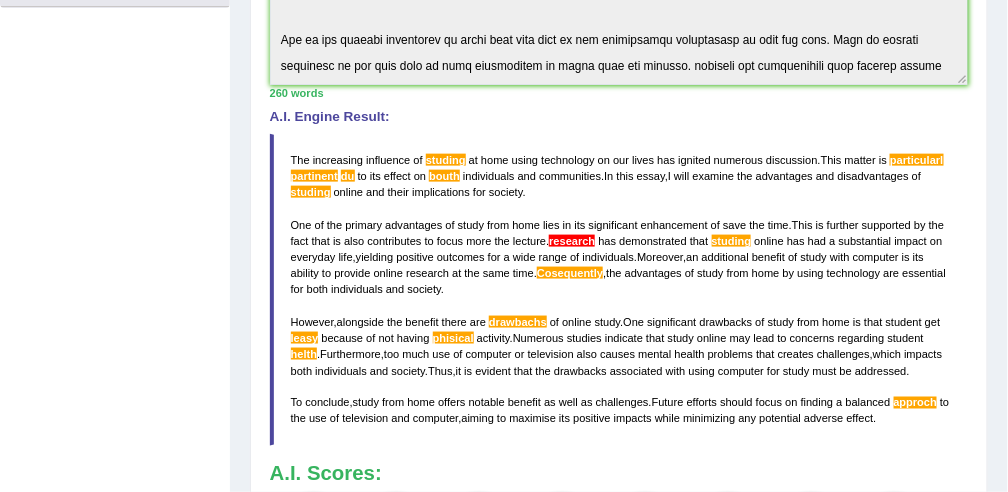 drag, startPoint x: 907, startPoint y: 420, endPoint x: 665, endPoint y: 377, distance: 245.79056 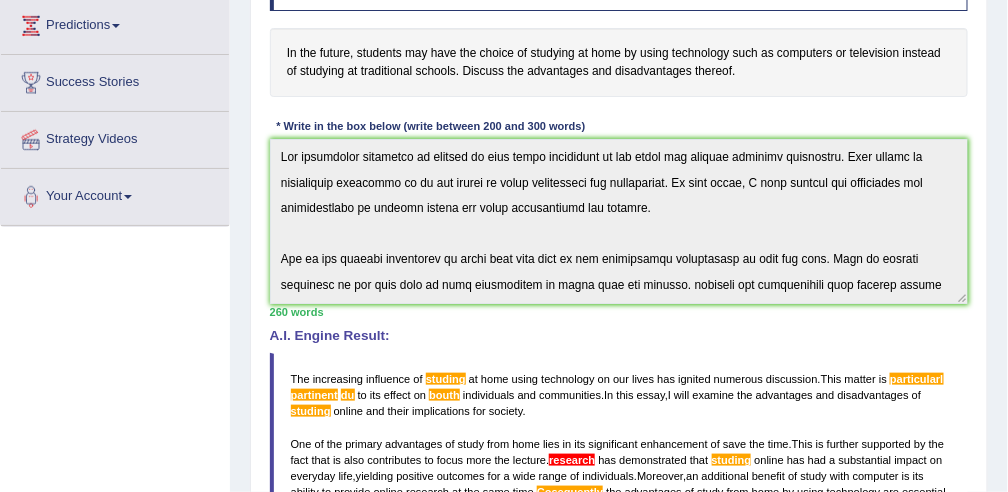 scroll, scrollTop: 326, scrollLeft: 0, axis: vertical 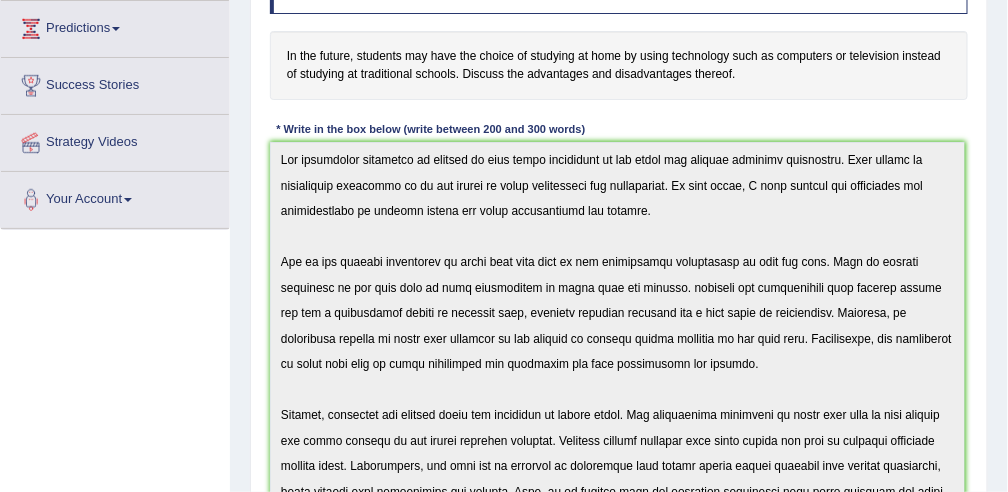 click on "Toggle navigation
Home
Practice Questions   Speaking Practice Read Aloud
Repeat Sentence
Describe Image
Re-tell Lecture
Answer Short Question
Summarize Group Discussion
Respond To A Situation
Writing Practice  Summarize Written Text
Write Essay
Reading Practice  Reading & Writing: Fill In The Blanks
Choose Multiple Answers
Re-order Paragraphs
Fill In The Blanks
Choose Single Answer
Listening Practice  Summarize Spoken Text
Highlight Incorrect Words
Highlight Correct Summary
Select Missing Word
Choose Single Answer
Choose Multiple Answers
Fill In The Blanks
Write From Dictation
Pronunciation
Tests
Take Mock Test" at bounding box center (504, -80) 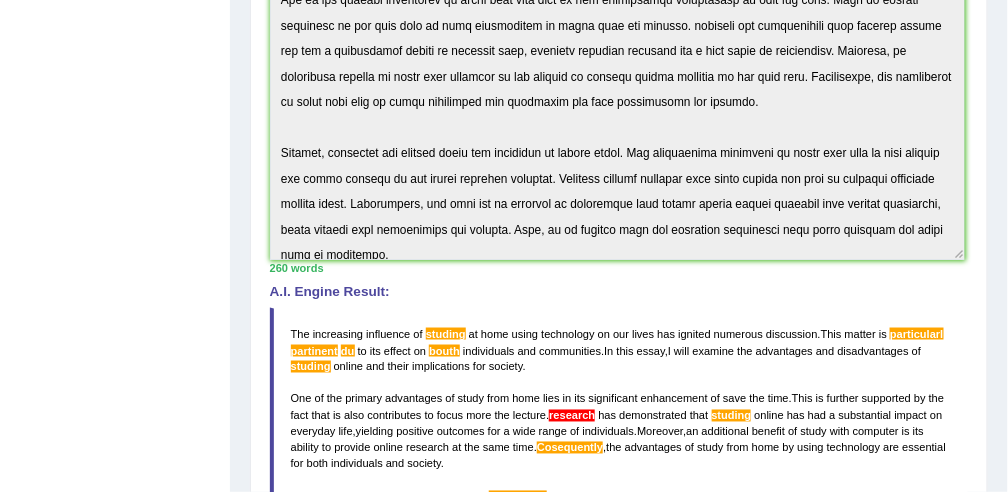 scroll, scrollTop: 596, scrollLeft: 0, axis: vertical 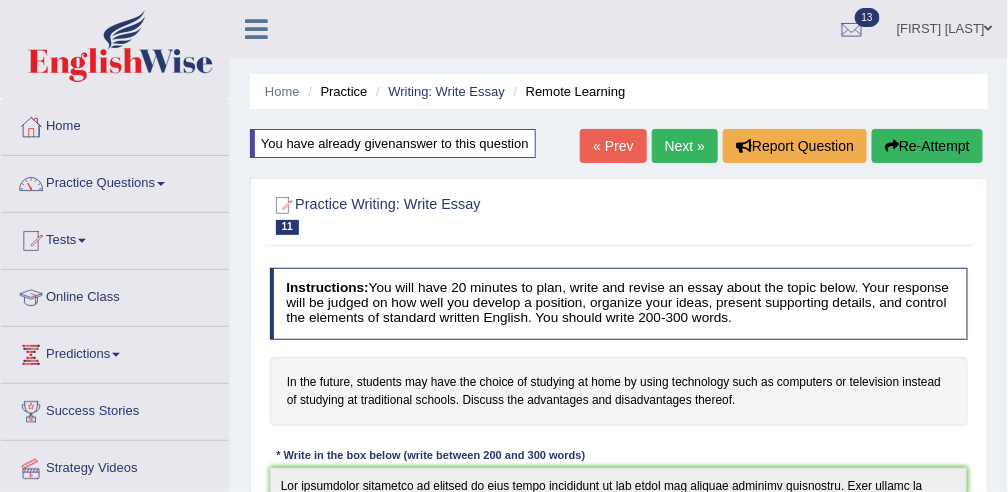 click on "Re-Attempt" at bounding box center [927, 146] 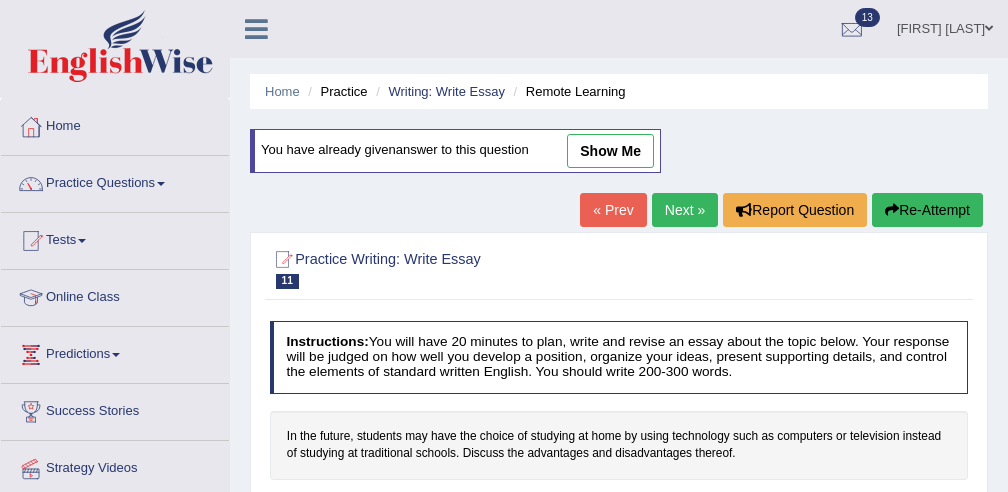 scroll, scrollTop: 0, scrollLeft: 0, axis: both 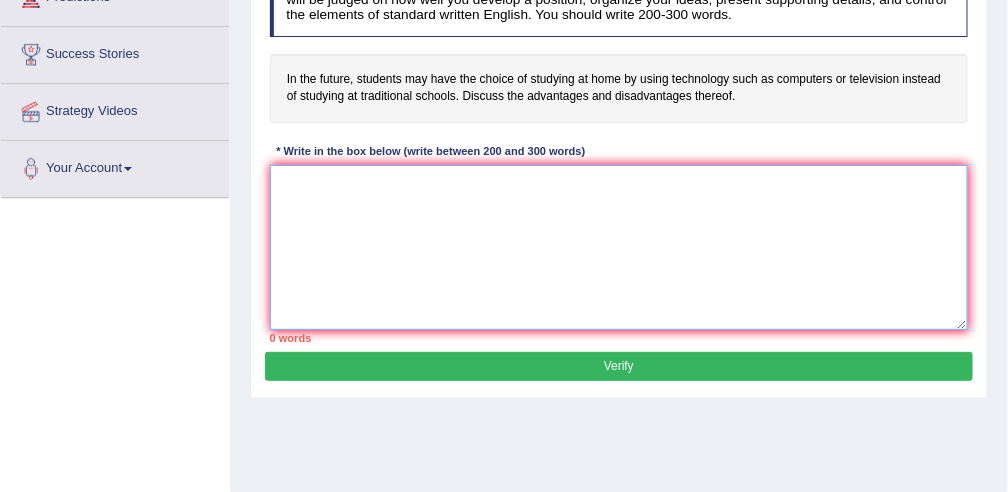 paste on "The increasing influence of studing at home using technology on our lives has ignited numerous discussion. This matter is particularl partinent du to its effect on bouth individuals and communities. In this essay, I will examine the advantages and disadvantages of studing online and their implications for society.
One of the primary advantages of study from home lies in its significant enhancement of save the time. This is further supported by the fact that is also contributes to focus more the lecture. research has demonstrated that studing online has had a substantial impact on everyday life, yielding positive outcomes for a wide range of individuals. Moreover, an additional benefit of study with computer is its ability to provide online research at the same time. Cosequently, the advantages of study from home by using technology are essential for both individuals and society.
However, alongside the benefit there are drawbachs of online study. One significant drawbacks of study from home is that studen..." 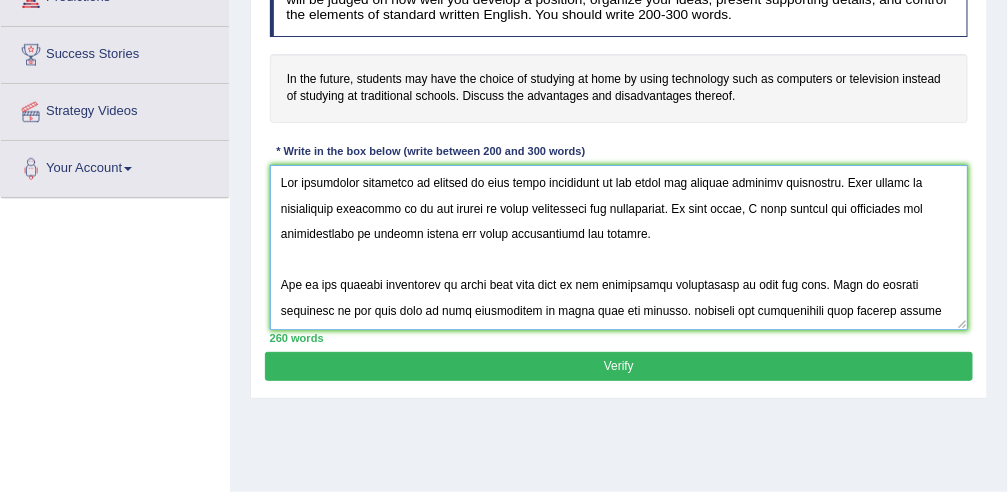 scroll, scrollTop: 377, scrollLeft: 0, axis: vertical 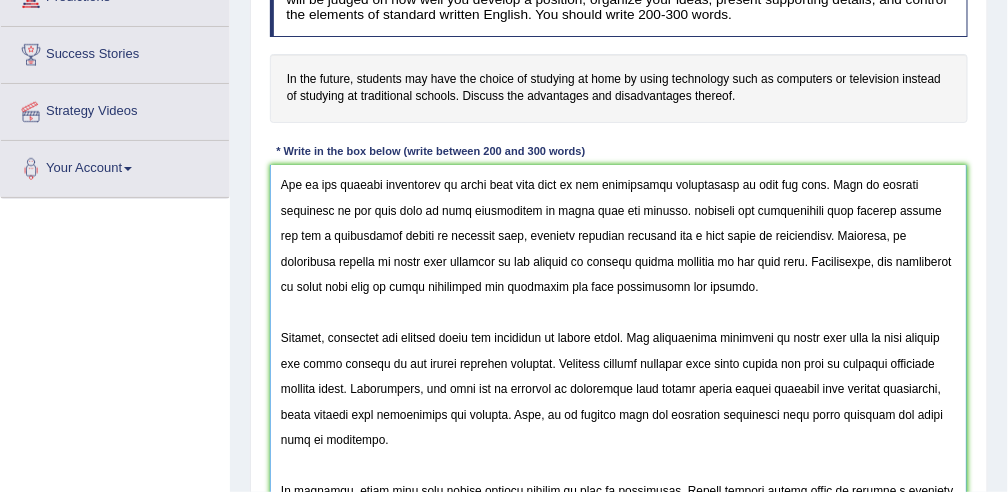 drag, startPoint x: 962, startPoint y: 318, endPoint x: 958, endPoint y: 526, distance: 208.03845 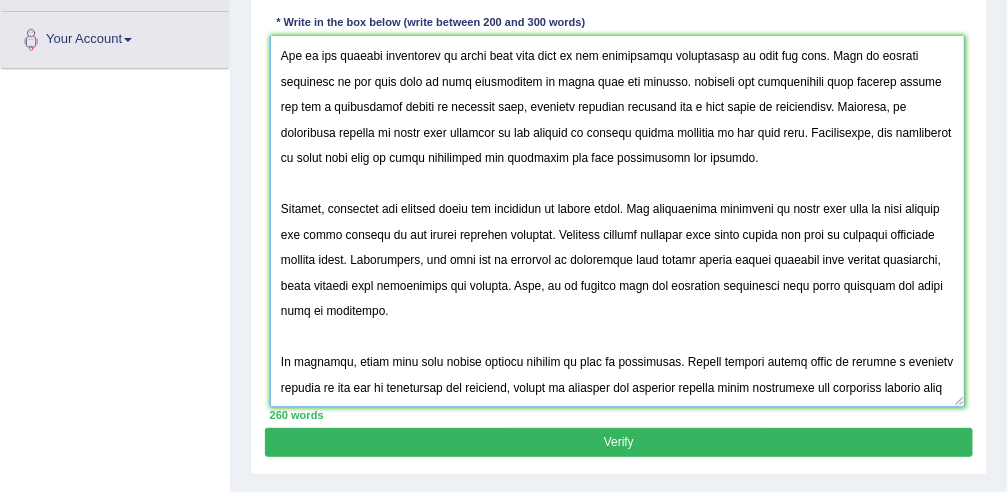 scroll, scrollTop: 493, scrollLeft: 0, axis: vertical 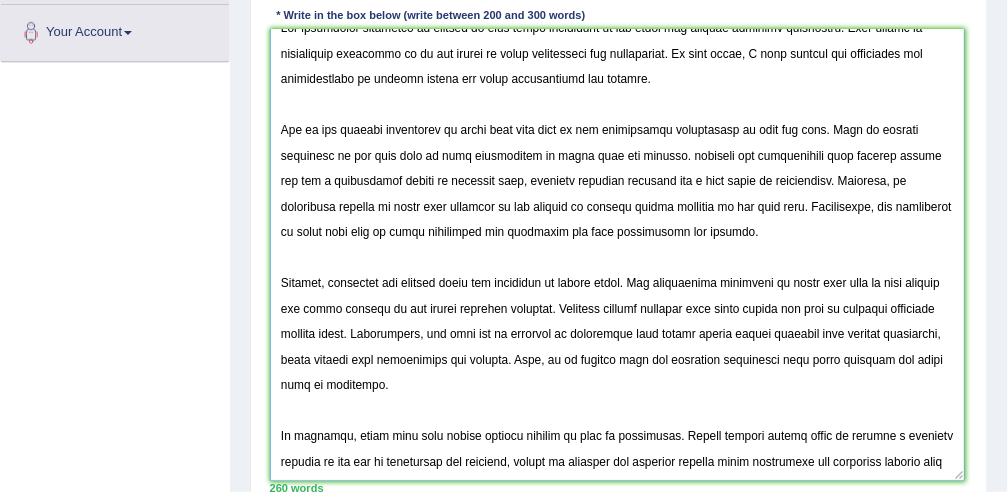 drag, startPoint x: 957, startPoint y: 394, endPoint x: 957, endPoint y: 476, distance: 82 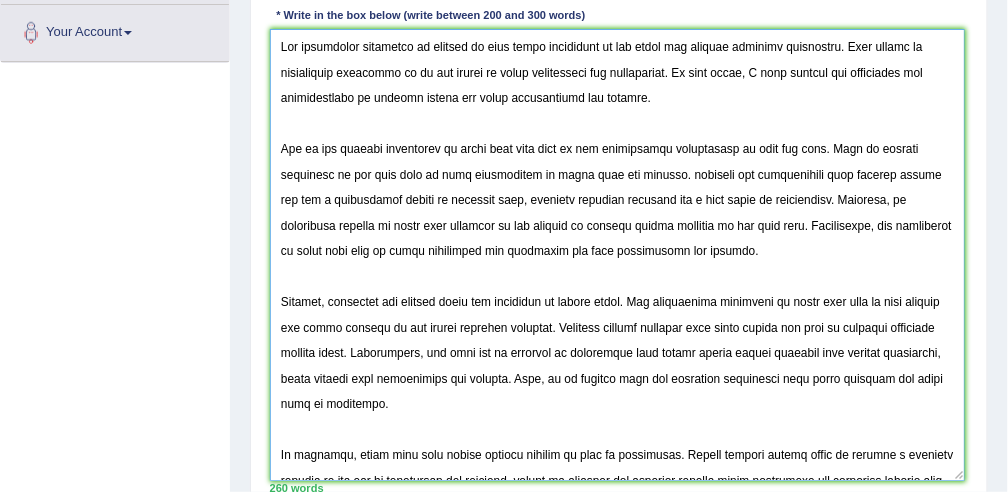 click at bounding box center [617, 255] 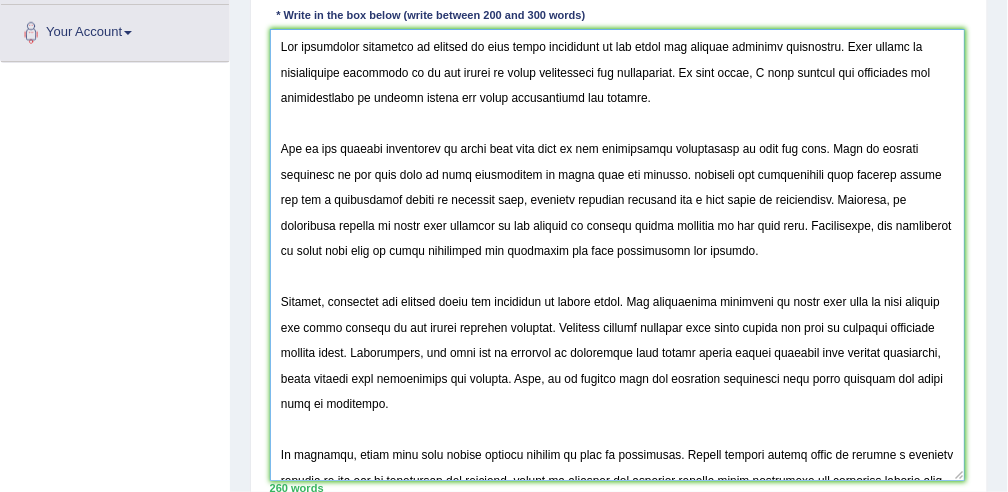 click at bounding box center (617, 255) 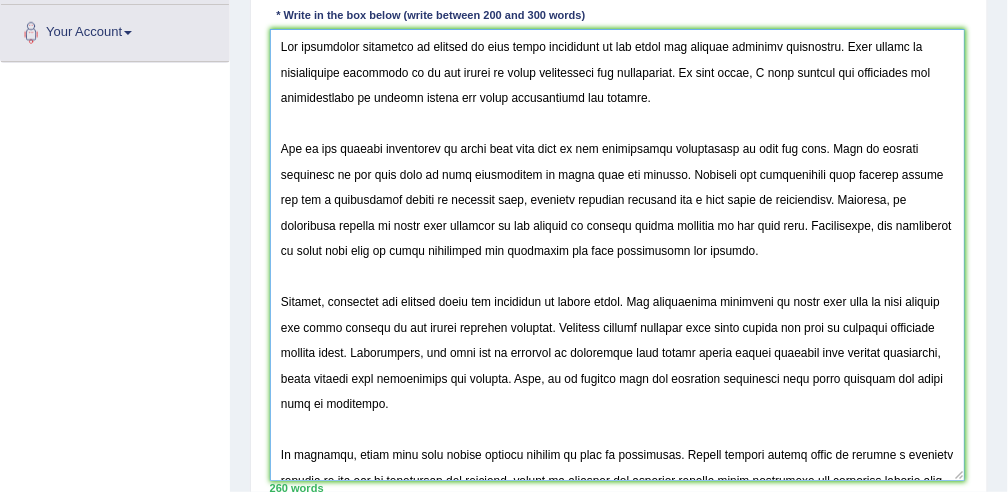 click at bounding box center (617, 255) 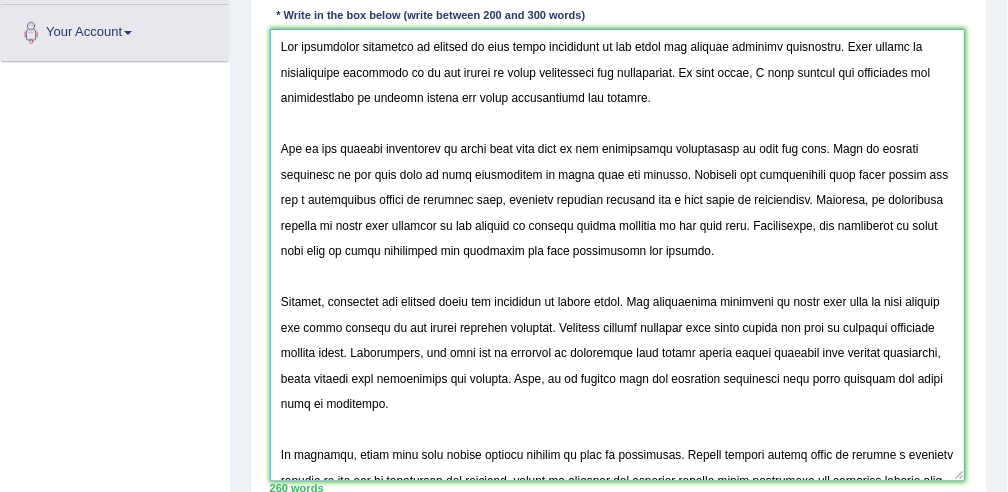 click at bounding box center [617, 255] 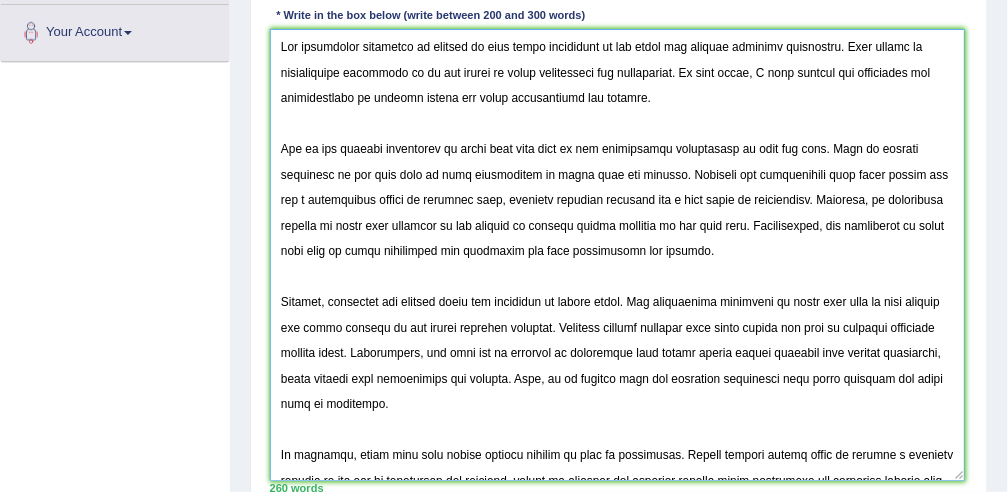 click at bounding box center (617, 255) 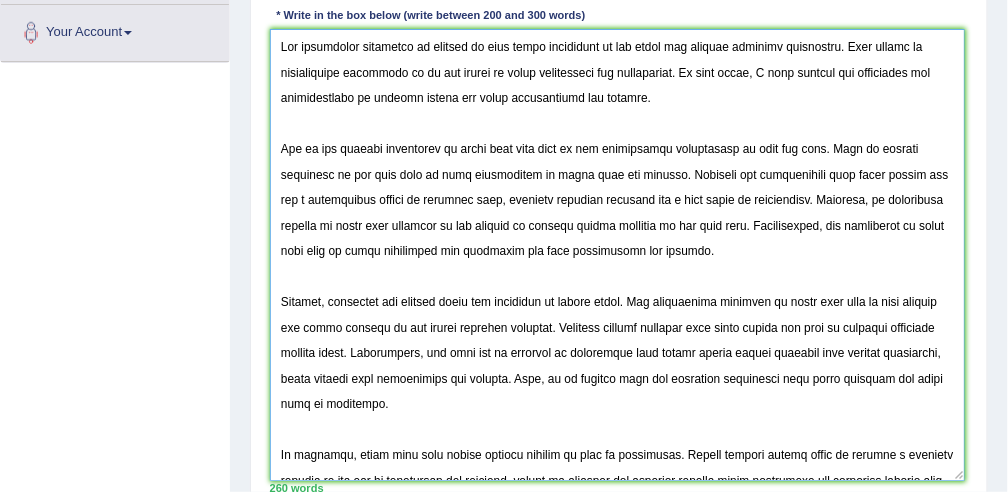 click at bounding box center (617, 255) 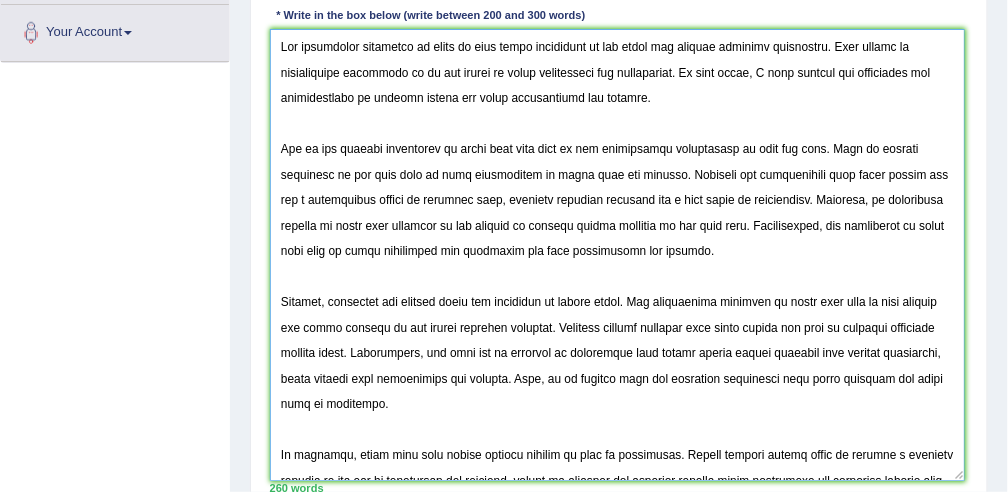 click at bounding box center [617, 255] 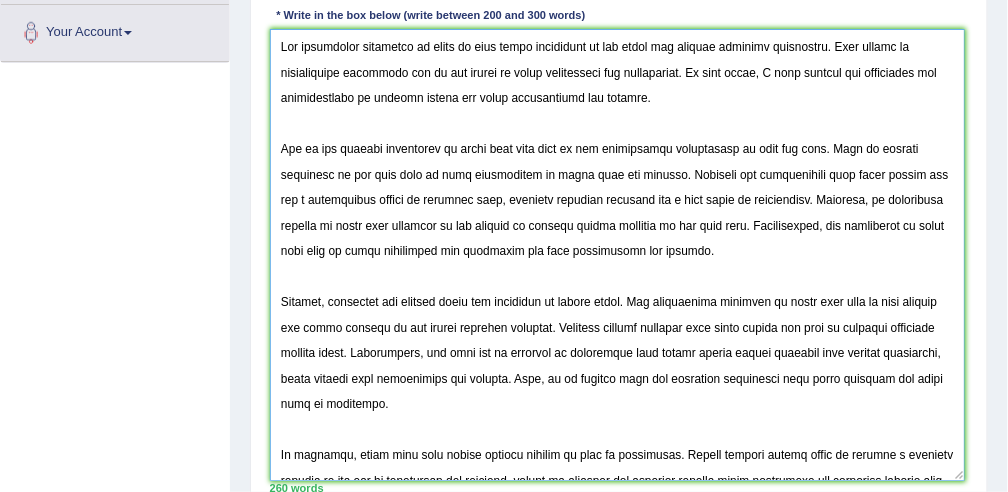 click at bounding box center (617, 255) 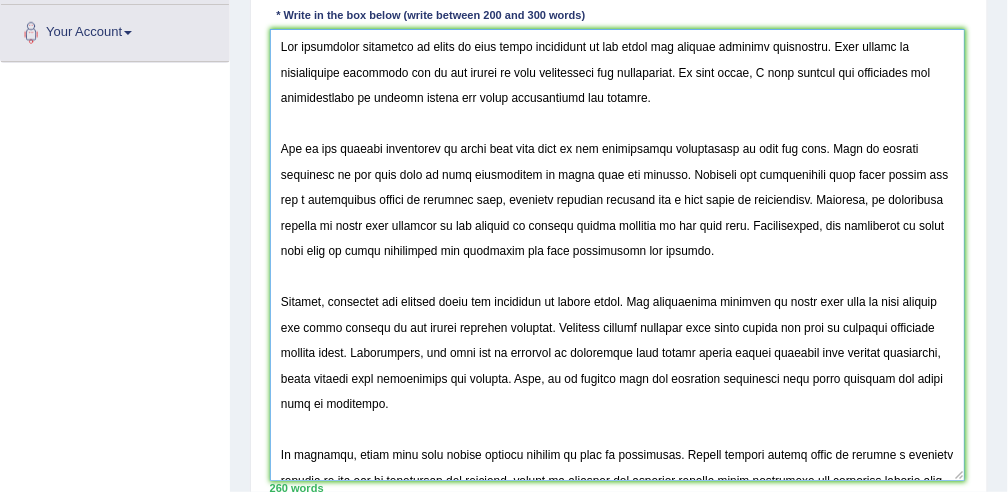 click at bounding box center [617, 255] 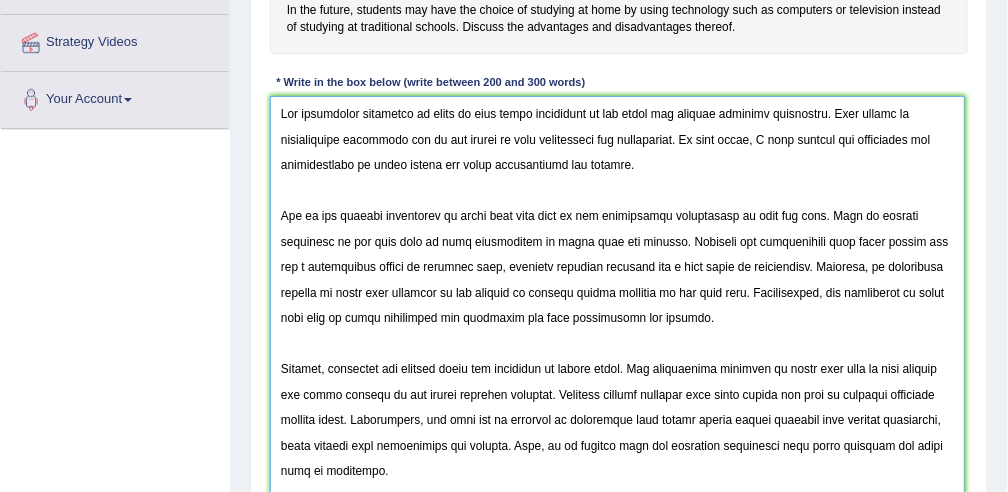 scroll, scrollTop: 493, scrollLeft: 0, axis: vertical 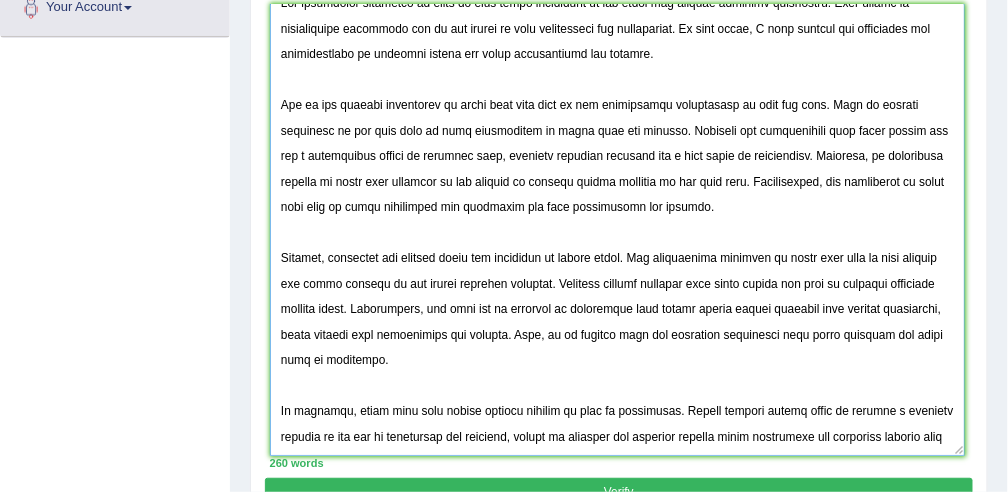 click at bounding box center [617, 230] 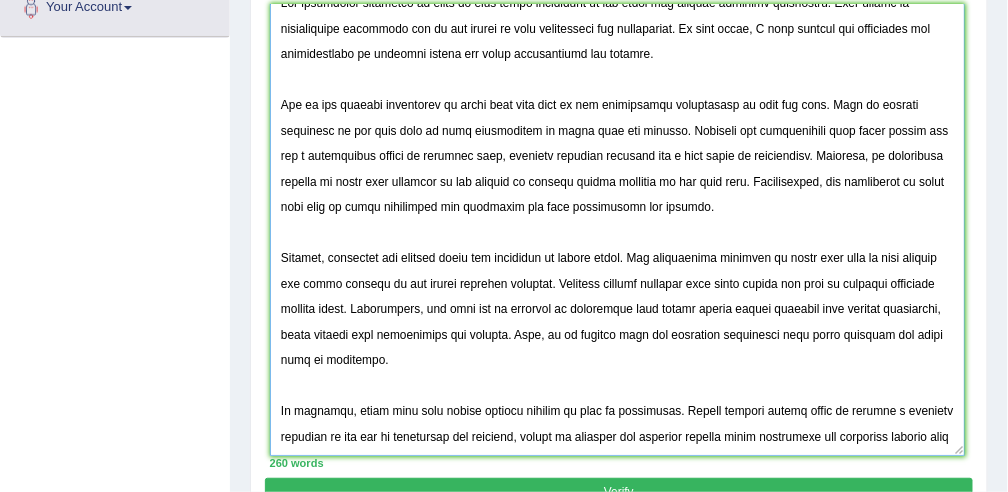 type on "The increasing influence of study at home using technology on our lives has ignited numerous discussion. This matter is particularly pertinent due to its effect on both individuals and communities. In this essay, I will examine the advantages and disadvantages of studying online and their implications for society.
One of the primary advantages of study from home lies in its significant enhancement of save the time. This is further supported by the fact that is also contributes to focus more the lecture. Research has demonstrated that study online has had a substantial impact on everyday life, yielding positive outcomes for a wide range of individuals. Moreover, an additional benefit of study with computer is its ability to provide online research at the same time. Consequently, the advantages of study from home by using technology are essential for both individuals and society.
However, alongside the benefit there are drawbachs of online study. One significant drawbaks of study from home is that student ..." 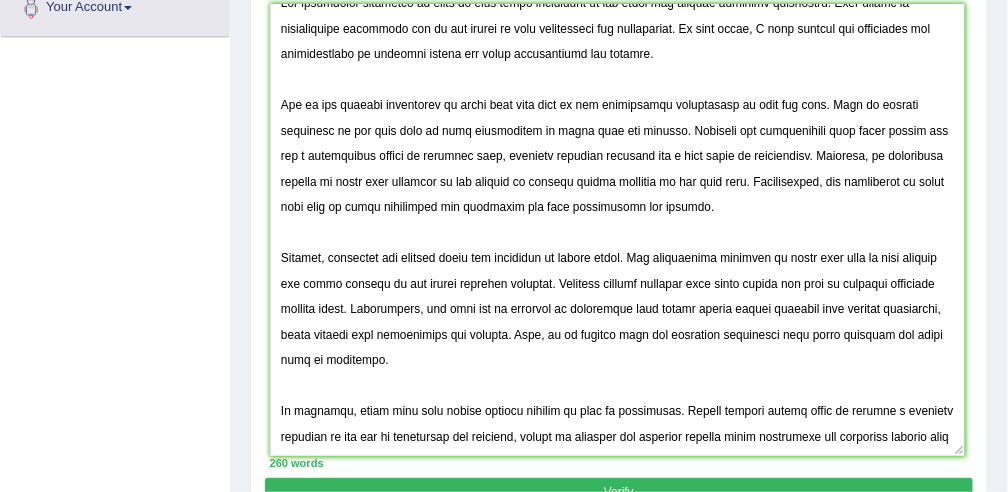 click on "Verify" at bounding box center [618, 492] 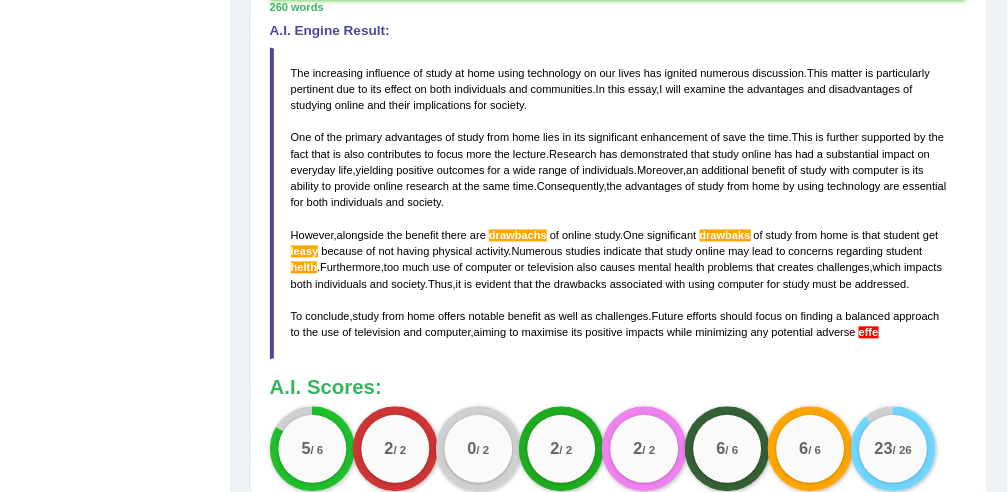 scroll, scrollTop: 910, scrollLeft: 0, axis: vertical 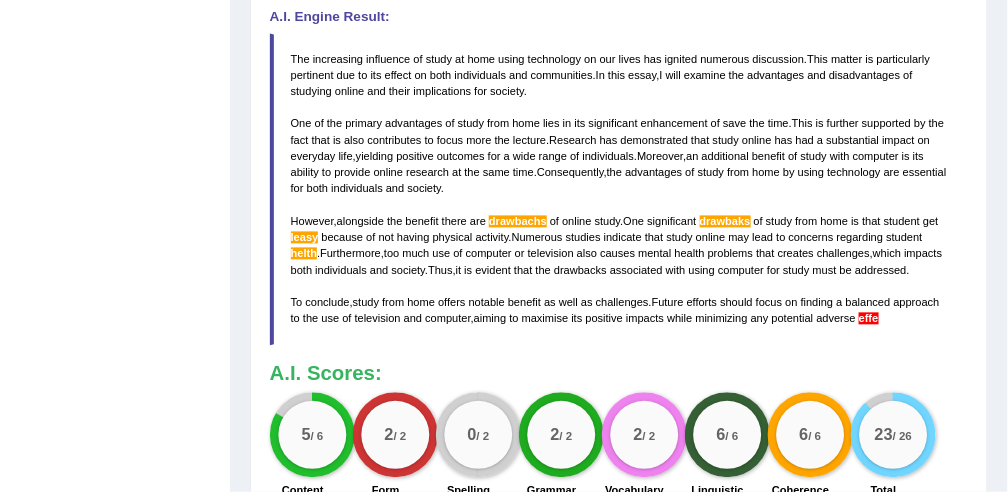 drag, startPoint x: 888, startPoint y: 319, endPoint x: 851, endPoint y: 308, distance: 38.600517 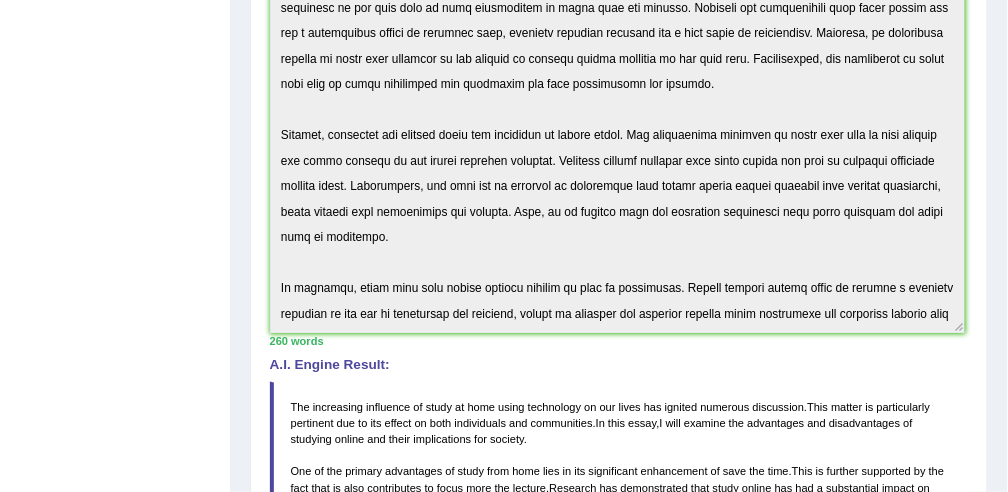 scroll, scrollTop: 552, scrollLeft: 0, axis: vertical 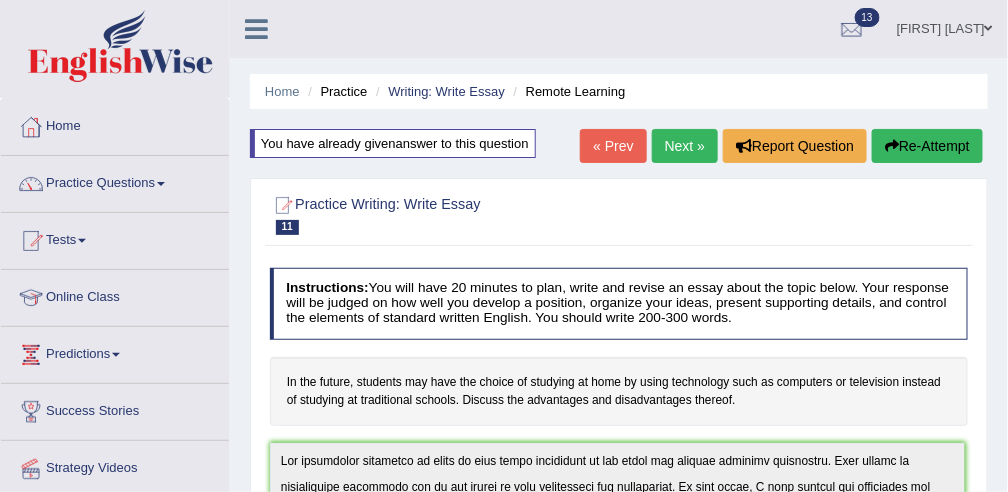 click on "Practice Writing: Write Essay
11
Remote Learning
Instructions:  You will have 20 minutes to plan, write and revise an essay about the topic below. Your response will be judged on how well you develop a position, organize your ideas, present supporting details, and control the elements of standard written English. You should write 200-300 words.
In the future, students may have the choice of studying at home by using technology such as computers or television instead of studying at traditional schools. Discuss the advantages and disadvantages thereof. * Write in the box below (write between 200 and 300 words) 260 words Written Keywords:  future  studying  home  using  technology  television  advantages  disadvantages  student  online  health  impact  focus  society  future A.I. Engine Result: The   increasing   influence   of   study   at   home   using   technology   on   our   lives   has   ignited   numerous   discussion ." at bounding box center (619, 850) 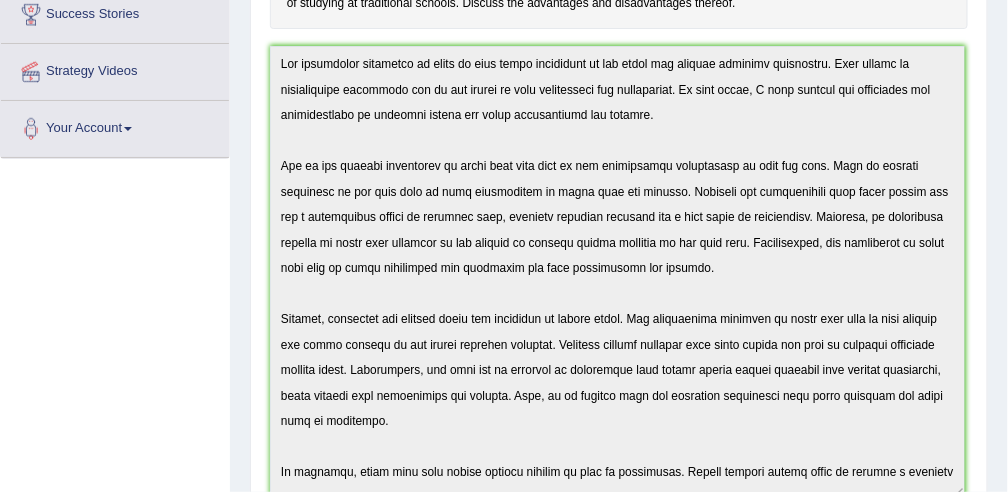 scroll, scrollTop: 408, scrollLeft: 0, axis: vertical 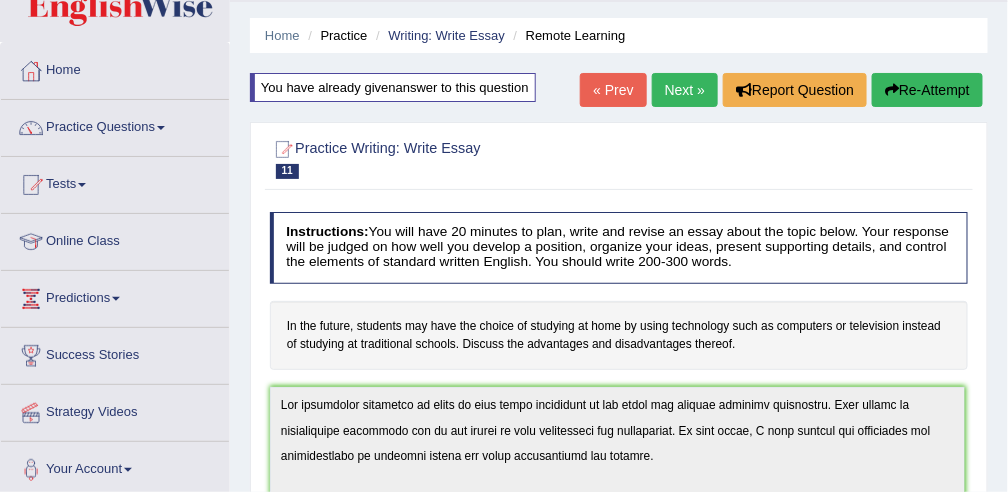 click on "Re-Attempt" at bounding box center (927, 90) 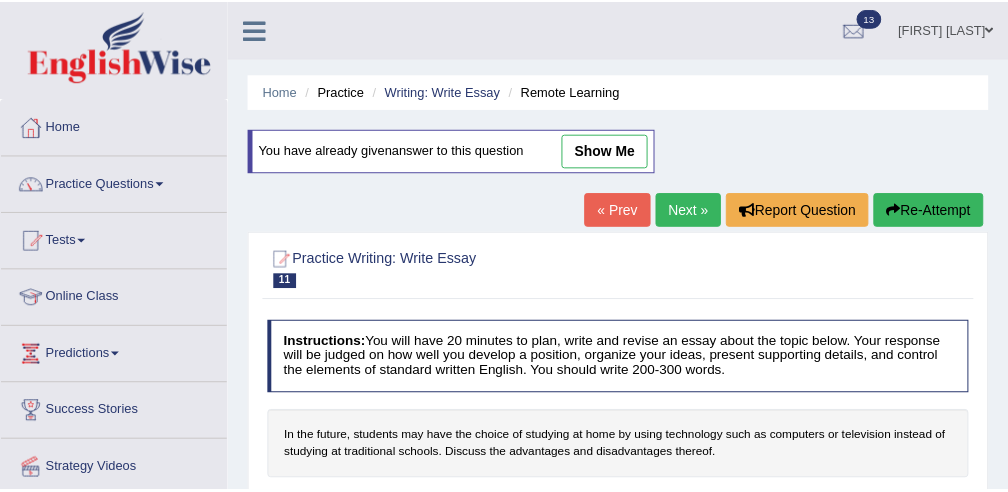 scroll, scrollTop: 56, scrollLeft: 0, axis: vertical 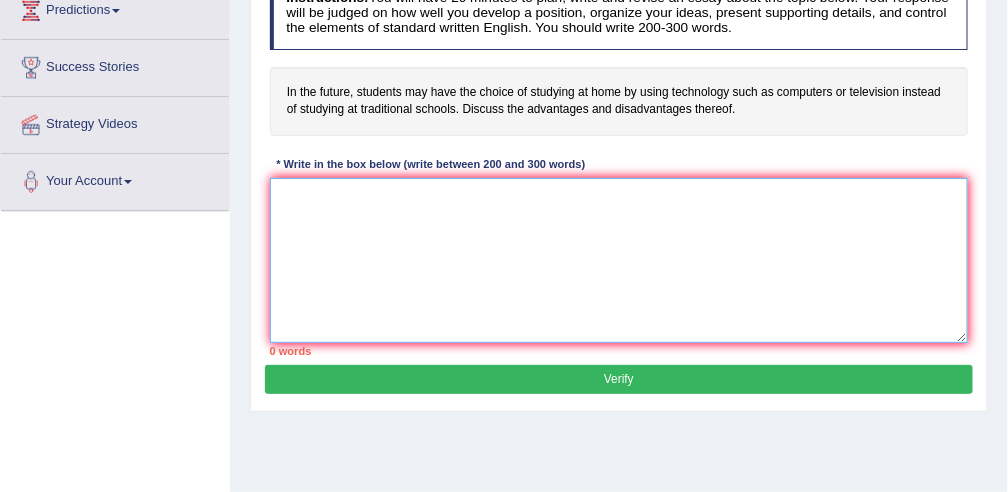 paste on "The increasing influence of study at home using technology on our lives has ignited numerous discussion. This matter is particularly pertinent due to its effect on both individuals and communities. In this essay, I will examine the advantages and disadvantages of studying online and their implications for society.
One of the primary advantages of study from home lies in its significant enhancement of save the time. This is further supported by the fact that is also contributes to focus more the lecture. Research has demonstrated that study online has had a substantial impact on everyday life, yielding positive outcomes for a wide range of individuals. Moreover, an additional benefit of study with computer is its ability to provide online research at the same time. Consequently, the advantages of study from home by using technology are essential for both individuals and society.
However, alongside the benefit there are drawbachs of online study. One significant drawbaks of study from home is that student ..." 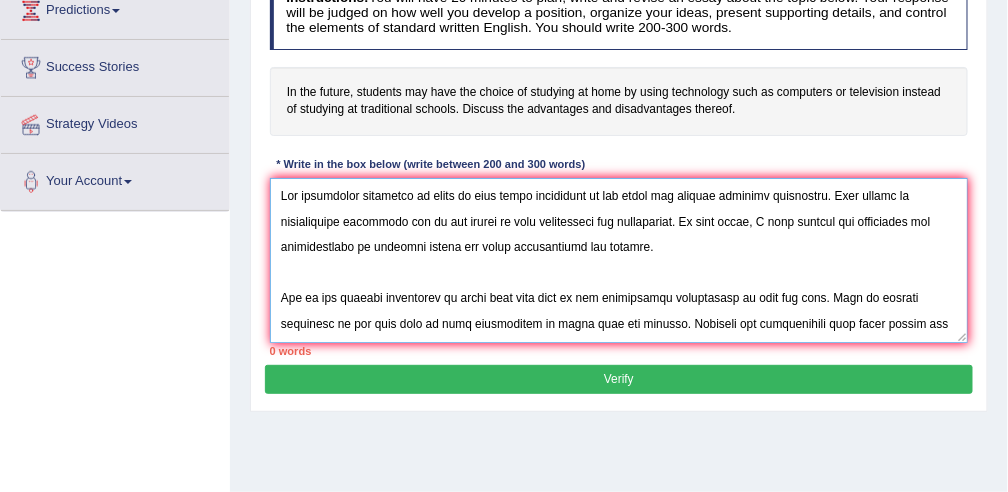 scroll, scrollTop: 377, scrollLeft: 0, axis: vertical 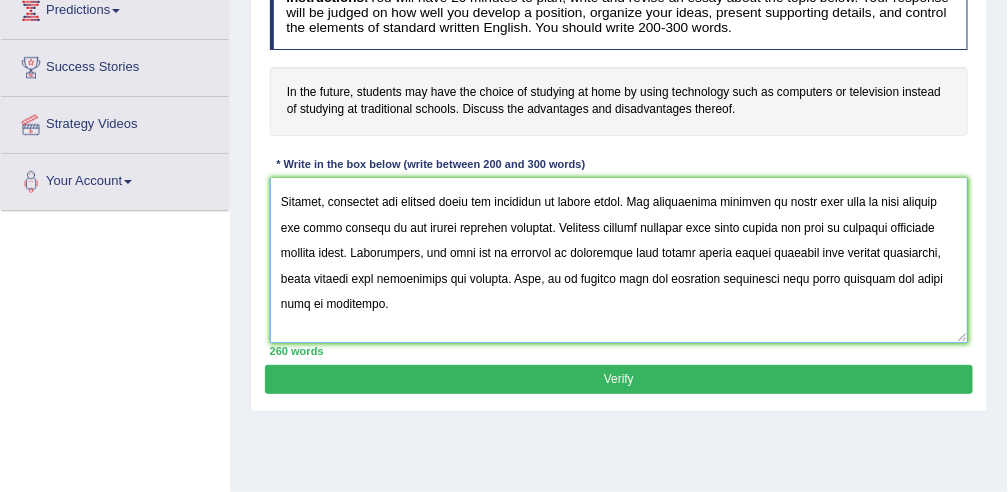 click at bounding box center [619, 260] 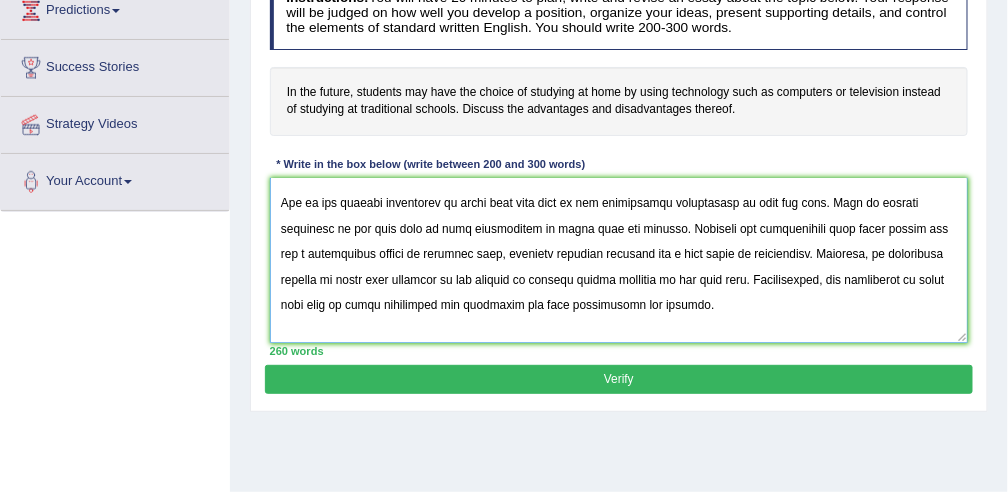 scroll, scrollTop: 106, scrollLeft: 0, axis: vertical 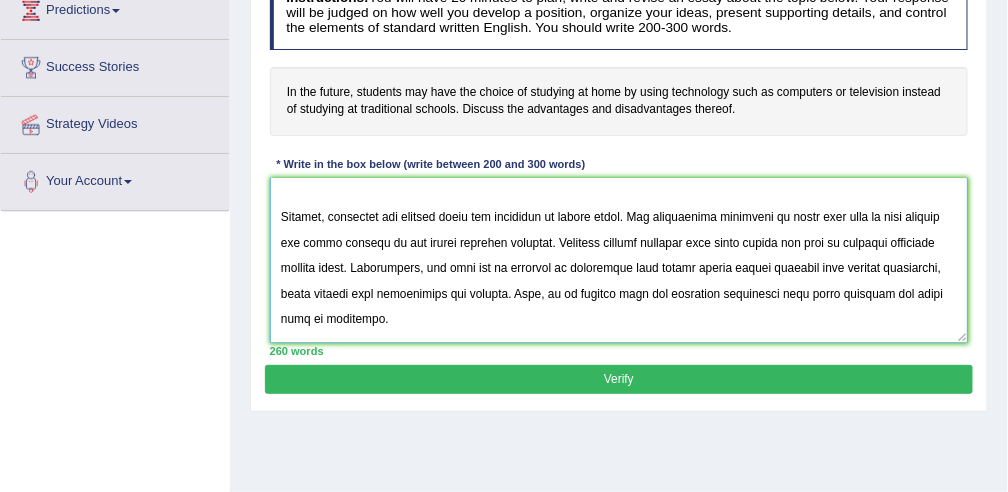 click at bounding box center (619, 260) 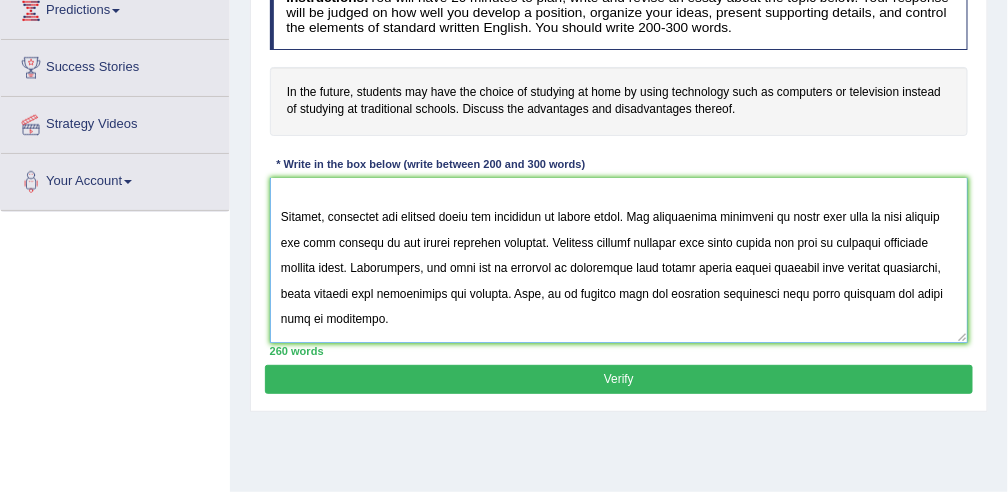 click at bounding box center [619, 260] 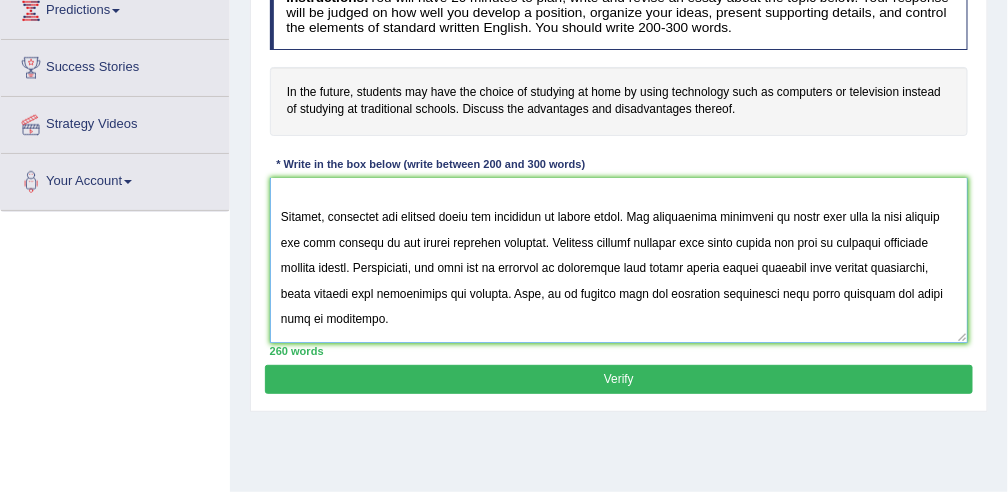 click at bounding box center [619, 260] 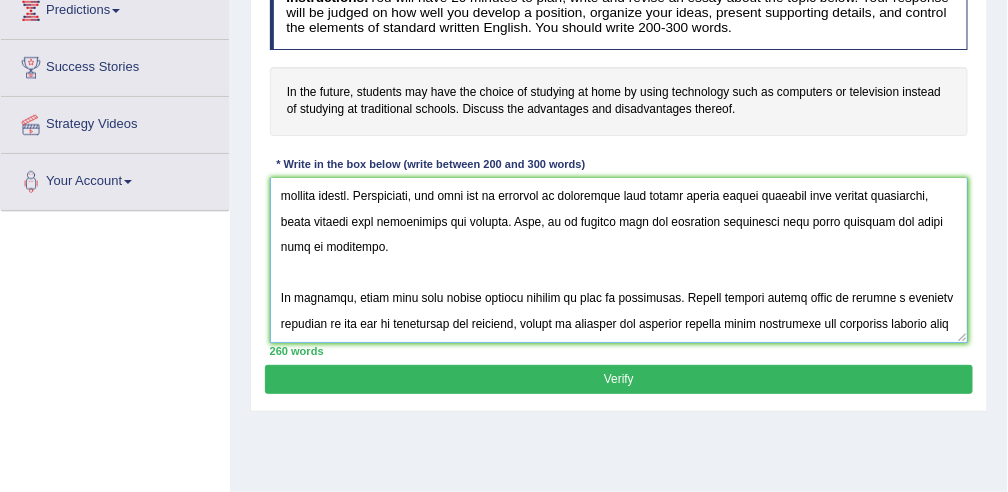 scroll, scrollTop: 390, scrollLeft: 0, axis: vertical 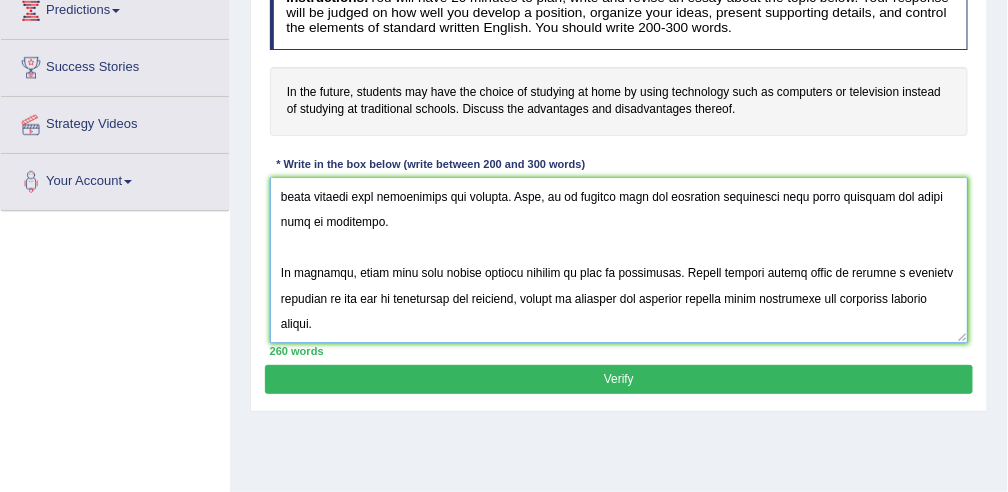type on "The increasing influence of study at home using technology on our lives has ignited numerous discussion. This matter is particularly pertinent due to its effect on both individuals and communities. In this essay, I will examine the advantages and disadvantages of studying online and their implications for society.
One of the primary advantages of study from home lies in its significant enhancement of save the time. This is further supported by the fact that is also contributes to focus more the lecture. Research has demonstrated that study online has had a substantial impact on everyday life, yielding positive outcomes for a wide range of individuals. Moreover, an additional benefit of study with computer is its ability to provide online research at the same time. Consequently, the advantages of study from home by using technology are essential for both individuals and society.
However, alongside the benefit there are drawbacks of online study. One significant drawbacks of study from home is that student..." 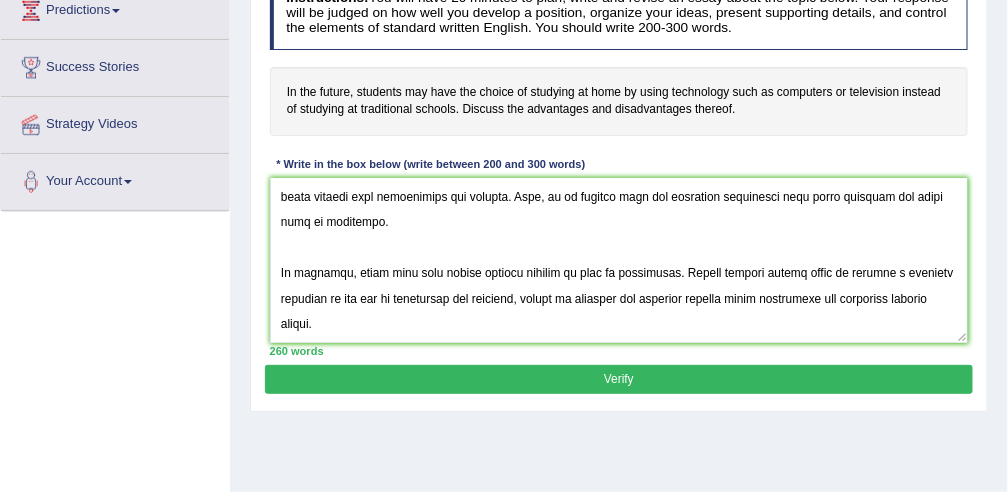 click on "Verify" at bounding box center (618, 379) 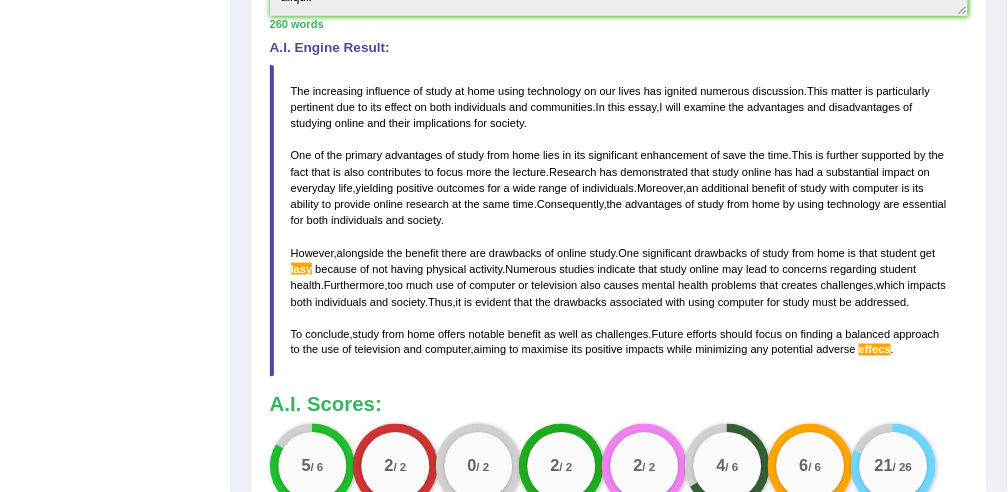 scroll, scrollTop: 593, scrollLeft: 0, axis: vertical 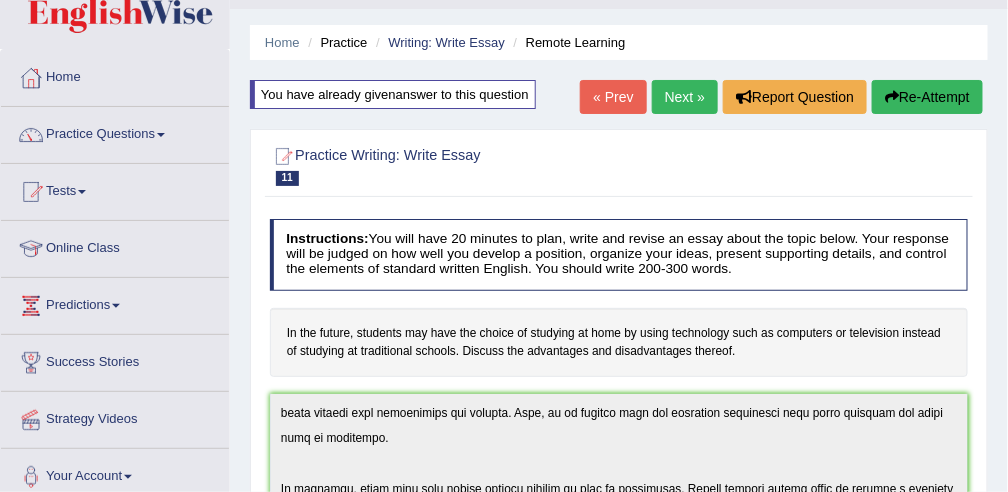 click on "Practice Questions" at bounding box center [115, 132] 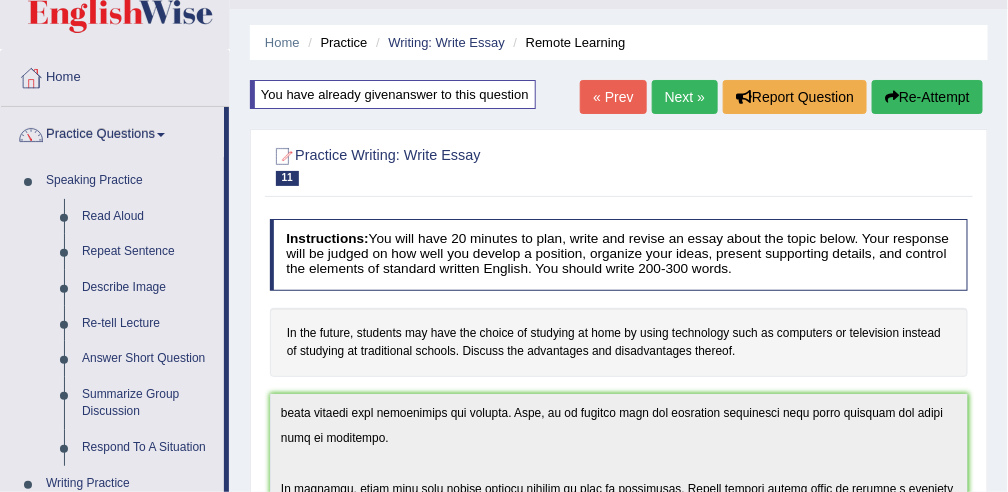 click on "Re-Attempt" at bounding box center (927, 97) 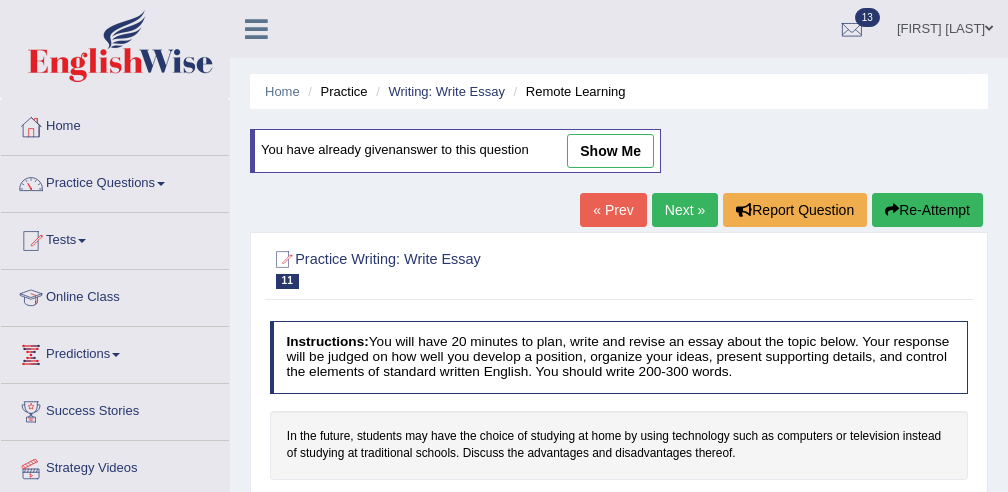 scroll, scrollTop: 49, scrollLeft: 0, axis: vertical 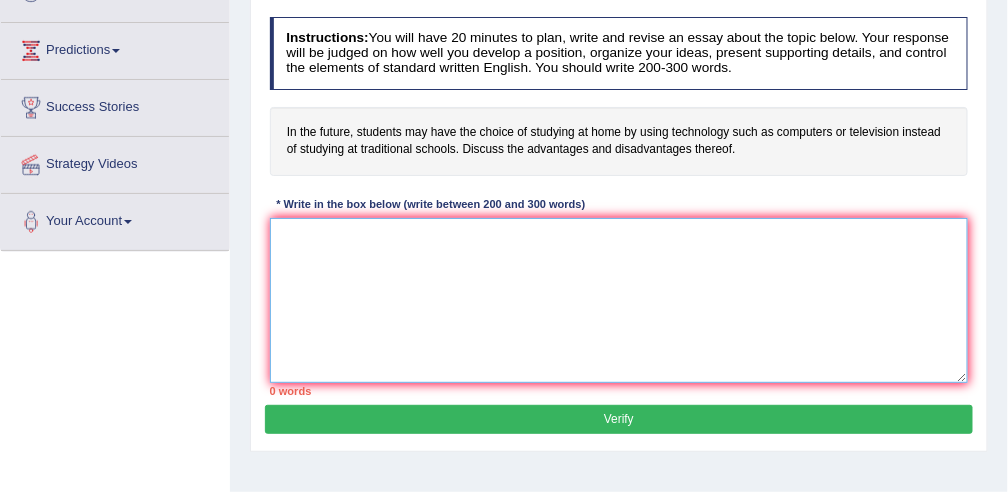 click at bounding box center [619, 300] 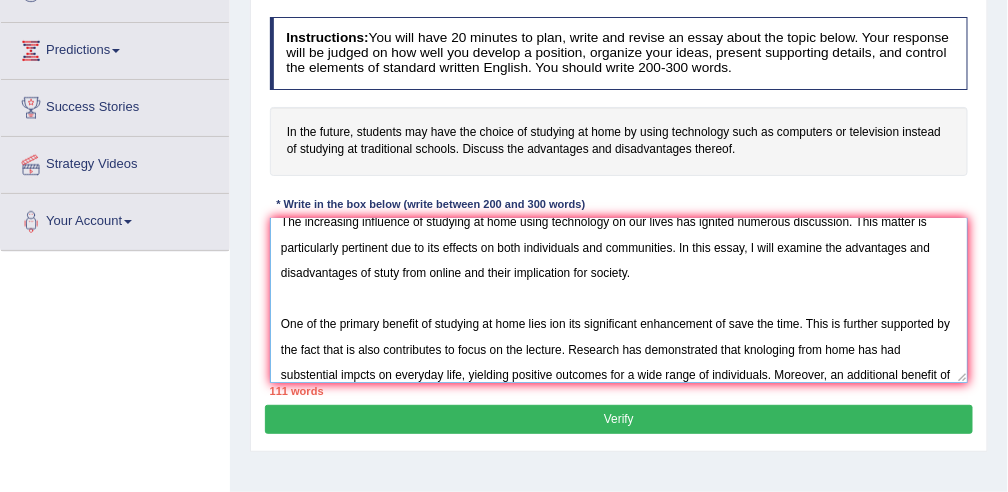 scroll, scrollTop: 47, scrollLeft: 0, axis: vertical 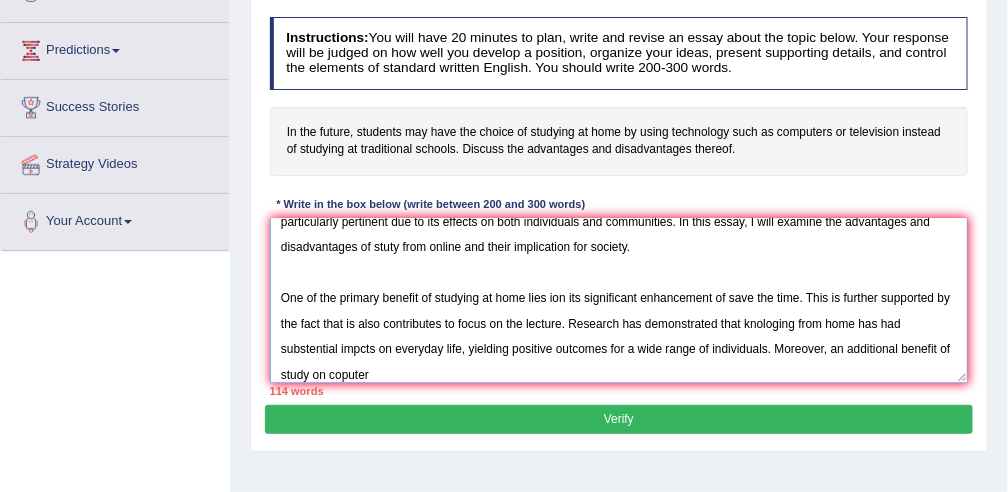 click on "The increasing influence of studying at home using technology on our lives has ignited numerous discussion. This matter is particularly pertinent due to its effects on both individuals and communities. In this essay, I will examine the advantages and disadvantages of stuty from online and their implication for society.
One of the primary benefit of studying at home lies ion its significant enhancement of save the time. This is further supported by the fact that is also contributes to focus on the lecture. Research has demonstrated that knologing from home has had substential impcts on everyday life, yielding positive outcomes for a wide range of individuals. Moreover, an additional benefit of study on coputer" at bounding box center (619, 300) 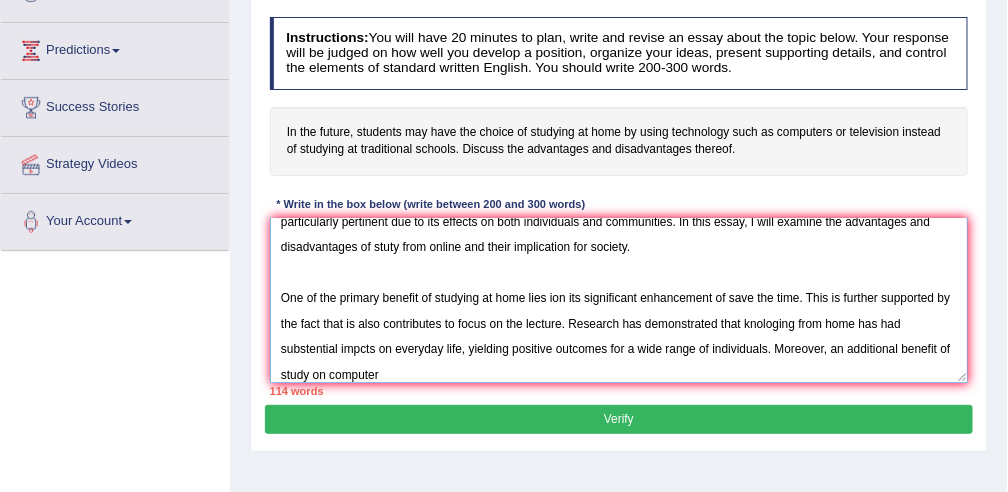 click on "The increasing influence of studying at home using technology on our lives has ignited numerous discussion. This matter is particularly pertinent due to its effects on both individuals and communities. In this essay, I will examine the advantages and disadvantages of stuty from online and their implication for society.
One of the primary benefit of studying at home lies ion its significant enhancement of save the time. This is further supported by the fact that is also contributes to focus on the lecture. Research has demonstrated that knologing from home has had substential impcts on everyday life, yielding positive outcomes for a wide range of individuals. Moreover, an additional benefit of study on computer" at bounding box center (619, 300) 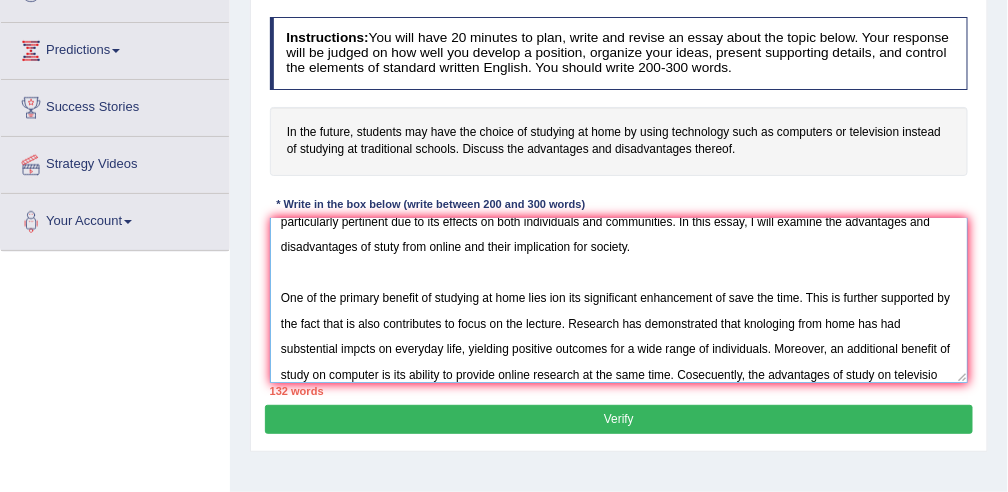 scroll, scrollTop: 77, scrollLeft: 0, axis: vertical 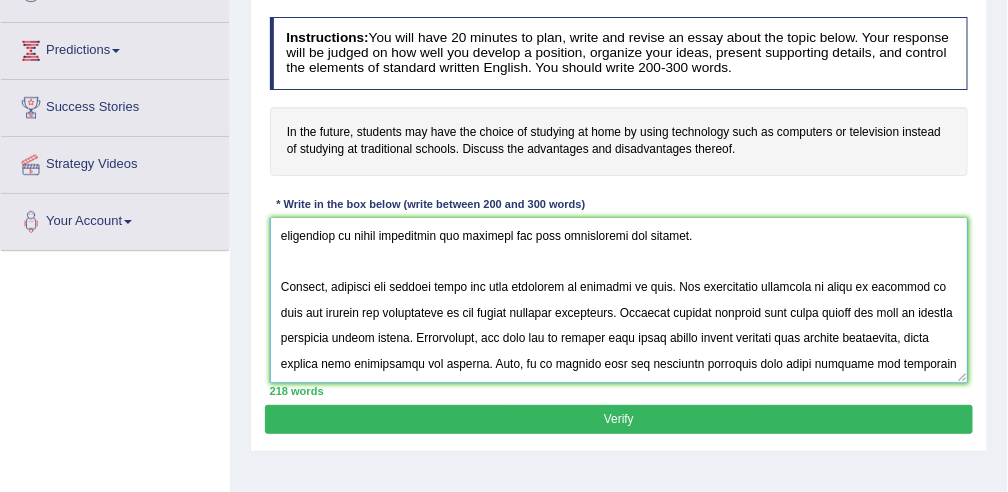 click at bounding box center (619, 300) 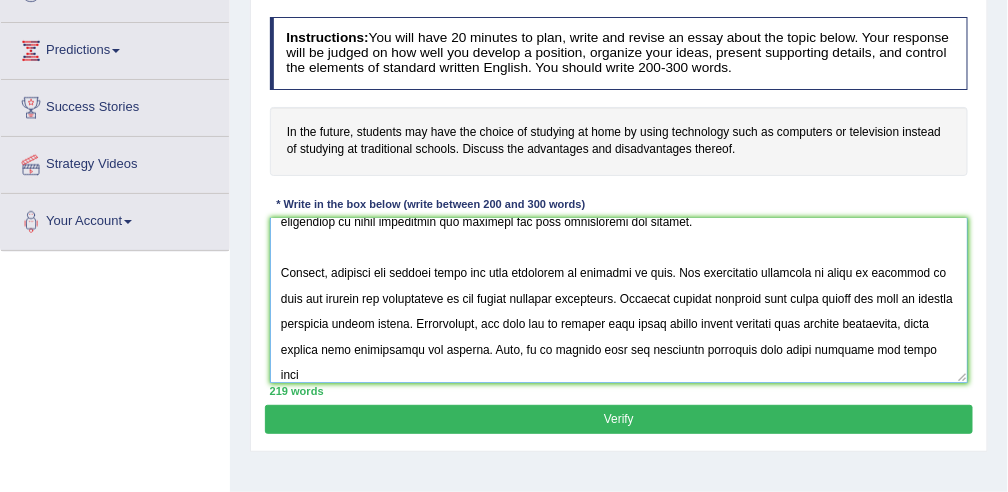 click at bounding box center (619, 300) 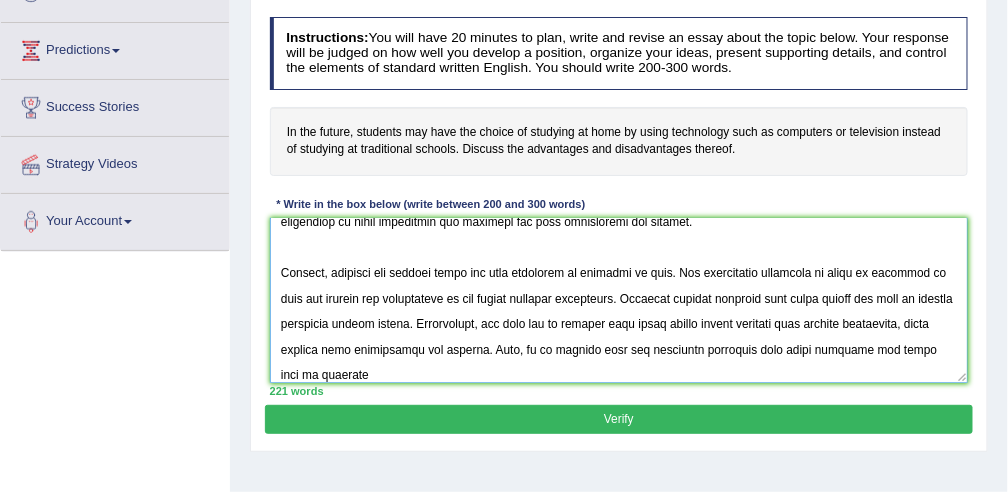 click at bounding box center [619, 300] 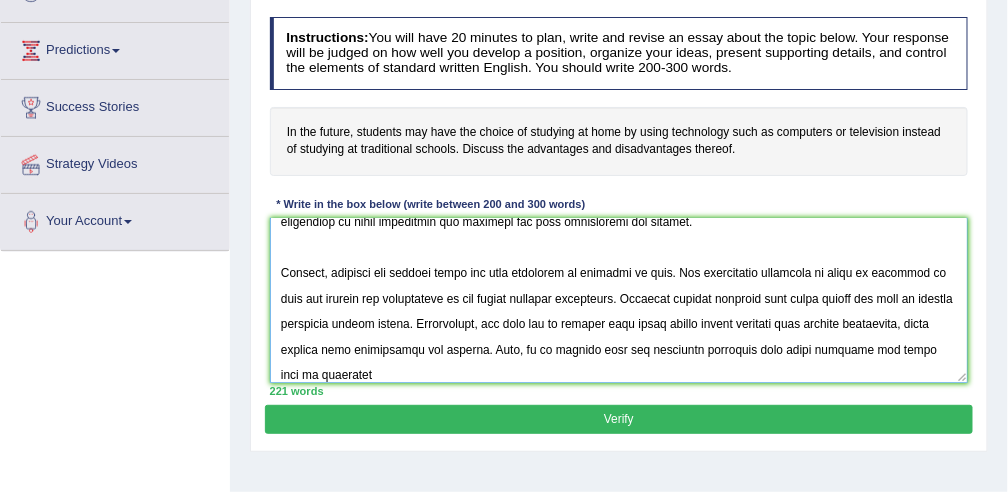 click at bounding box center [619, 300] 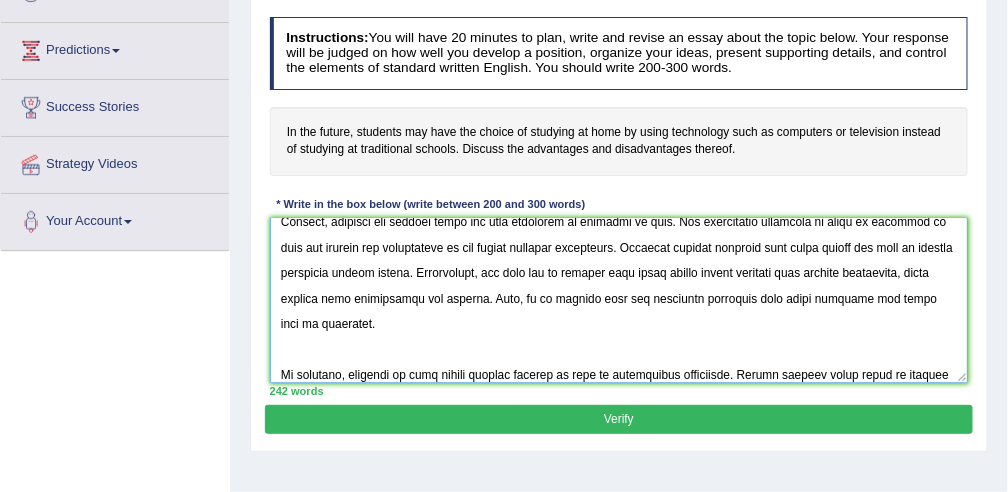 scroll, scrollTop: 347, scrollLeft: 0, axis: vertical 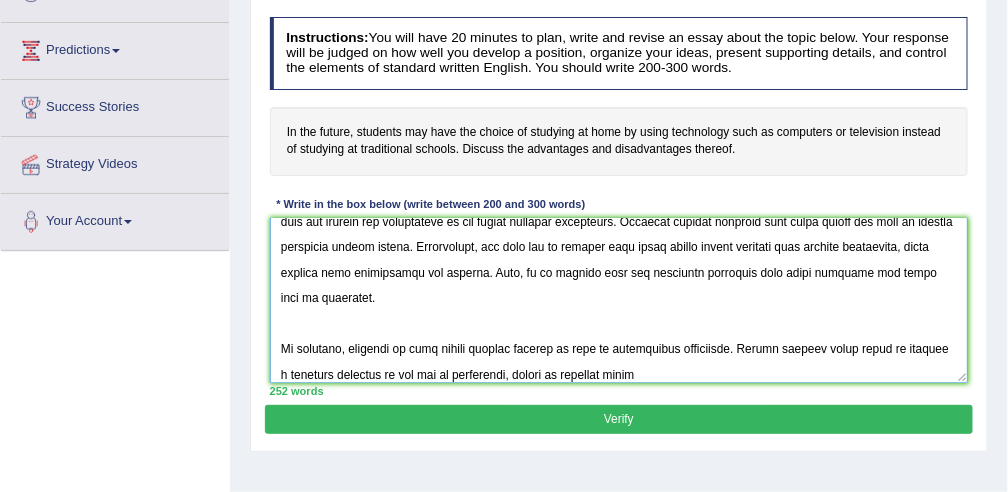 click at bounding box center (619, 300) 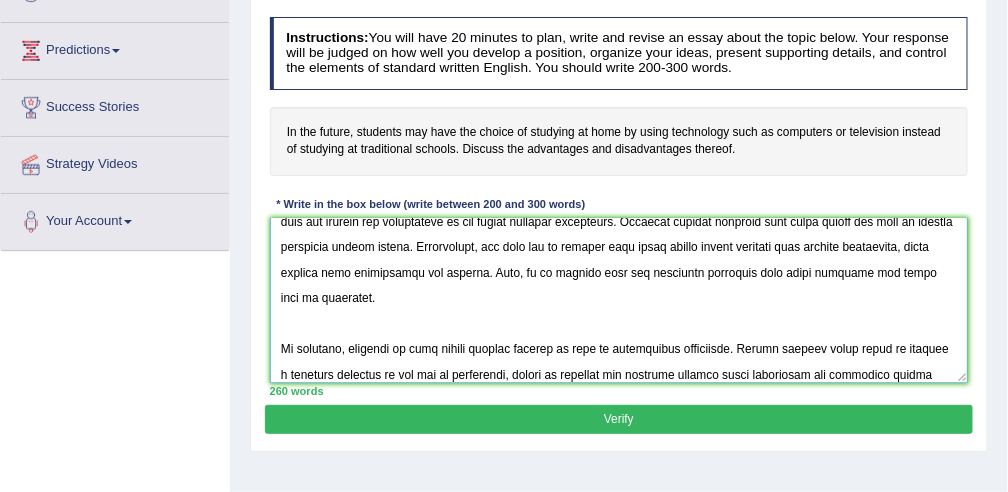 scroll, scrollTop: 377, scrollLeft: 0, axis: vertical 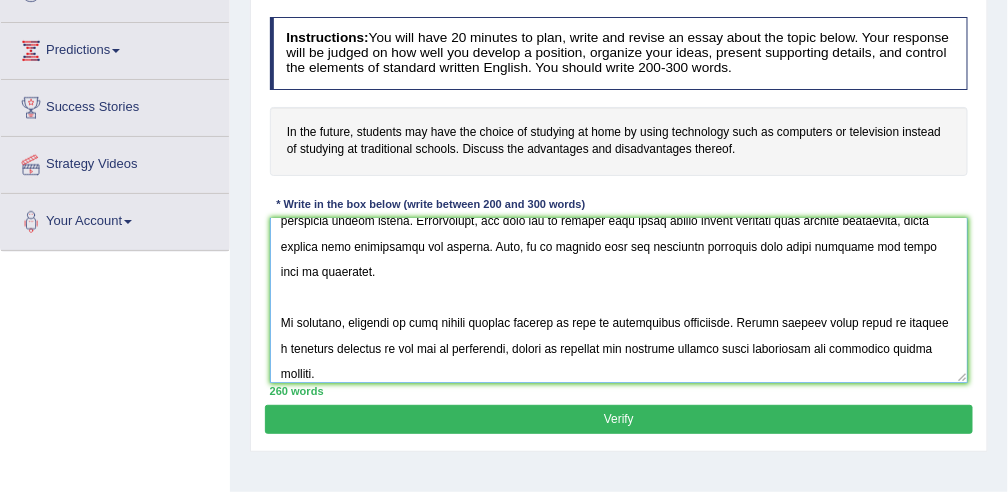 click at bounding box center (619, 300) 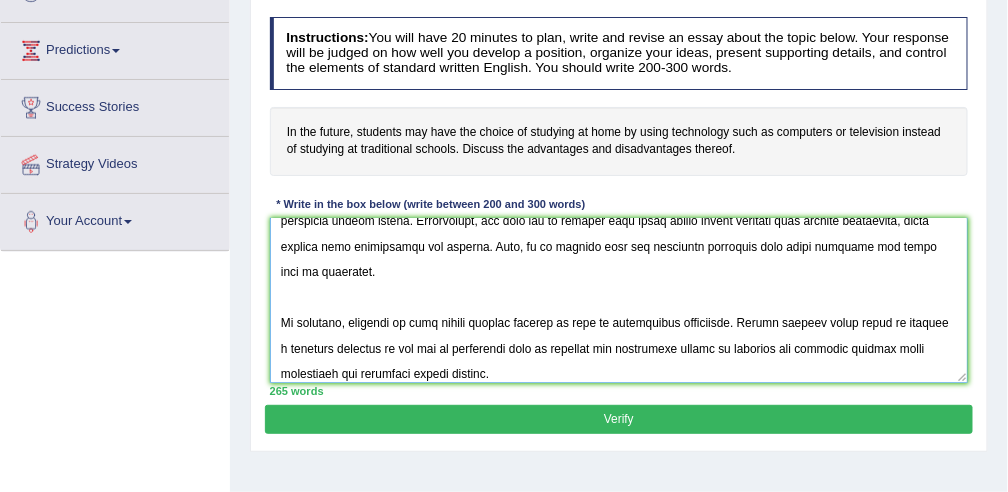 click at bounding box center [619, 300] 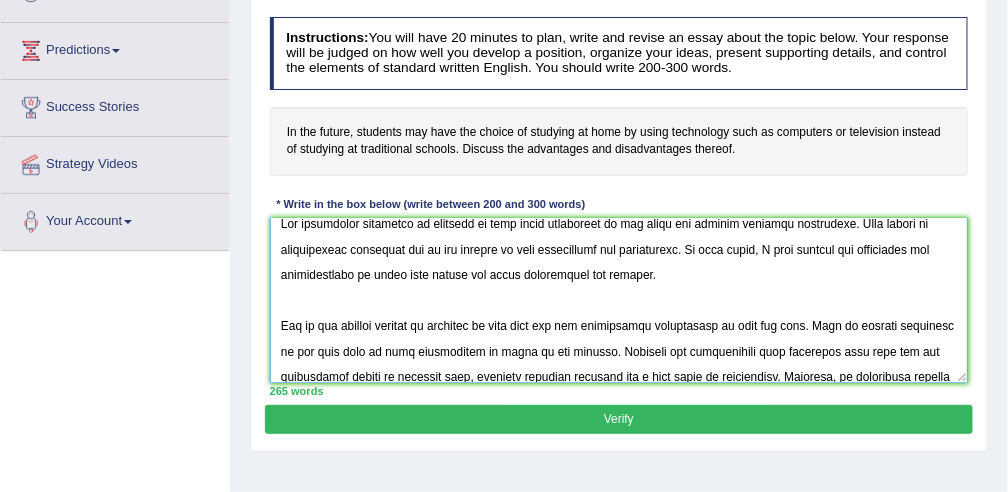 scroll, scrollTop: 0, scrollLeft: 0, axis: both 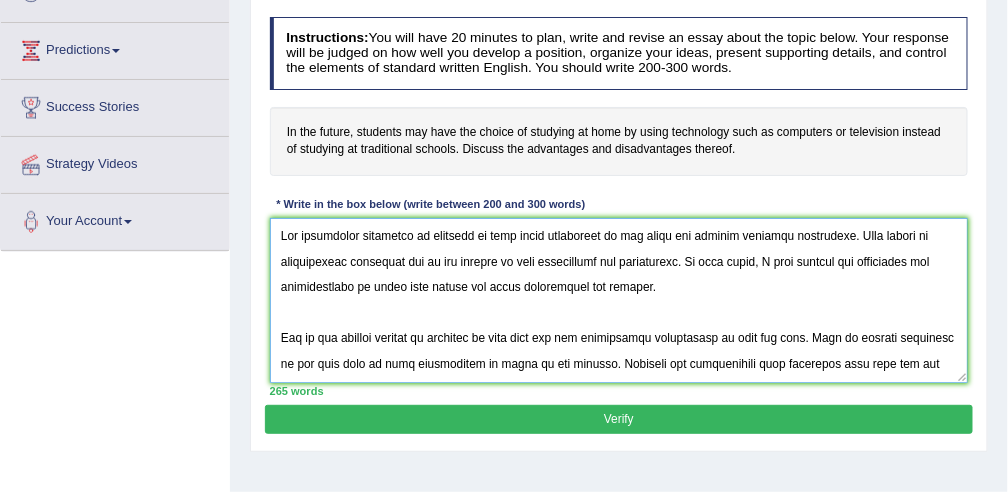 click at bounding box center (619, 300) 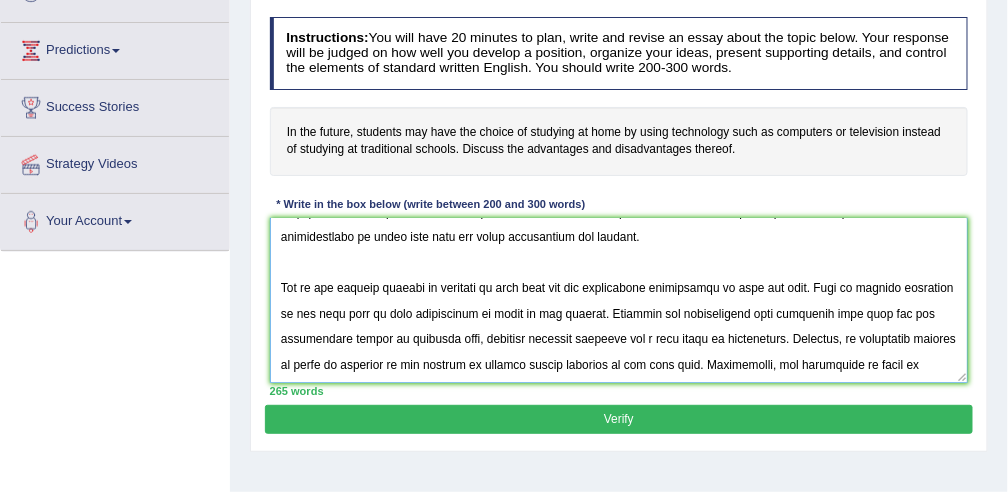 scroll, scrollTop: 91, scrollLeft: 0, axis: vertical 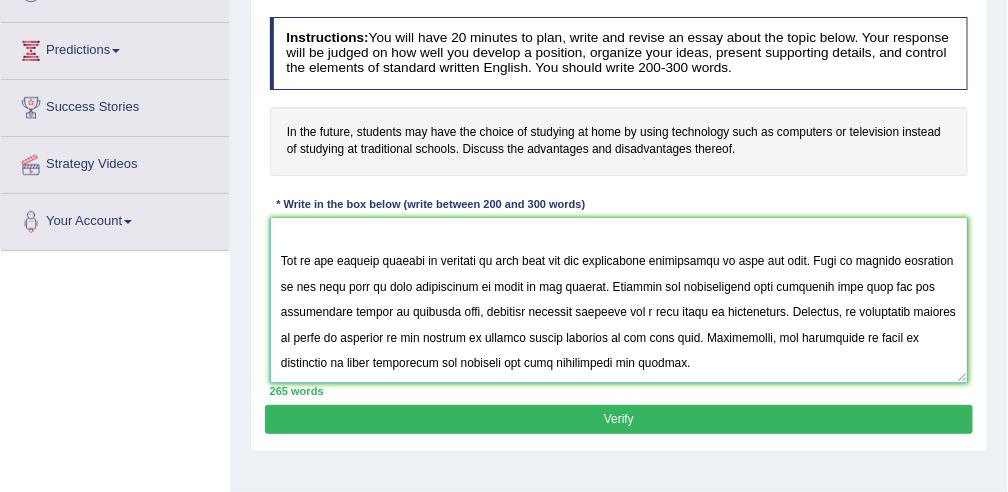 click at bounding box center (619, 300) 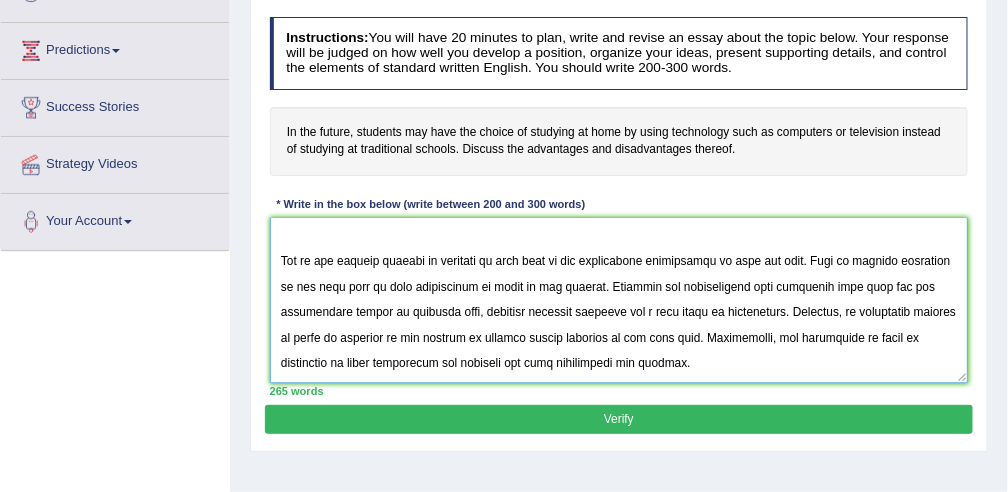 click at bounding box center [619, 300] 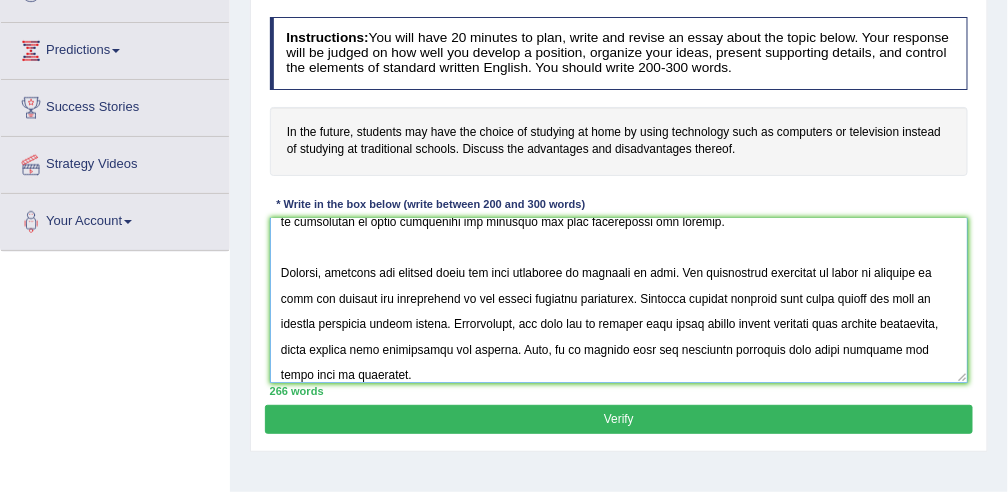 scroll, scrollTop: 260, scrollLeft: 0, axis: vertical 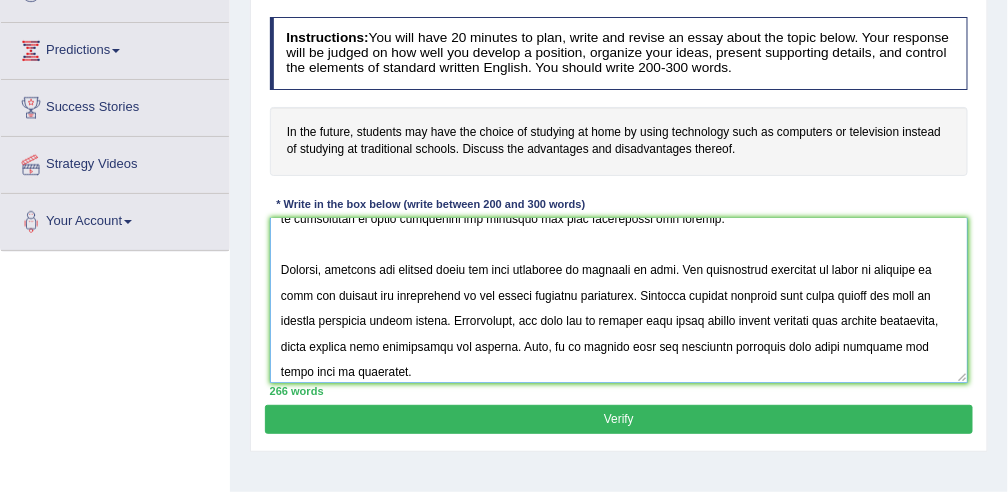 click at bounding box center (619, 300) 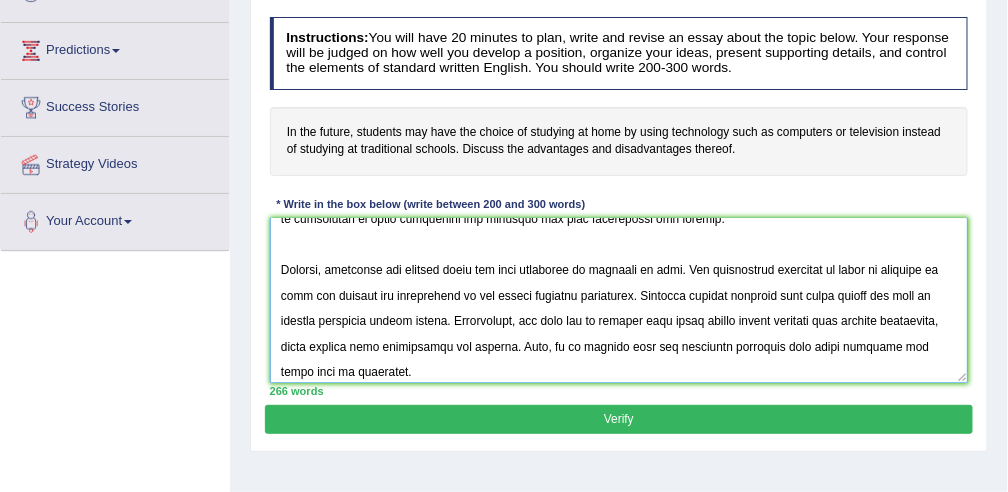 click at bounding box center (619, 300) 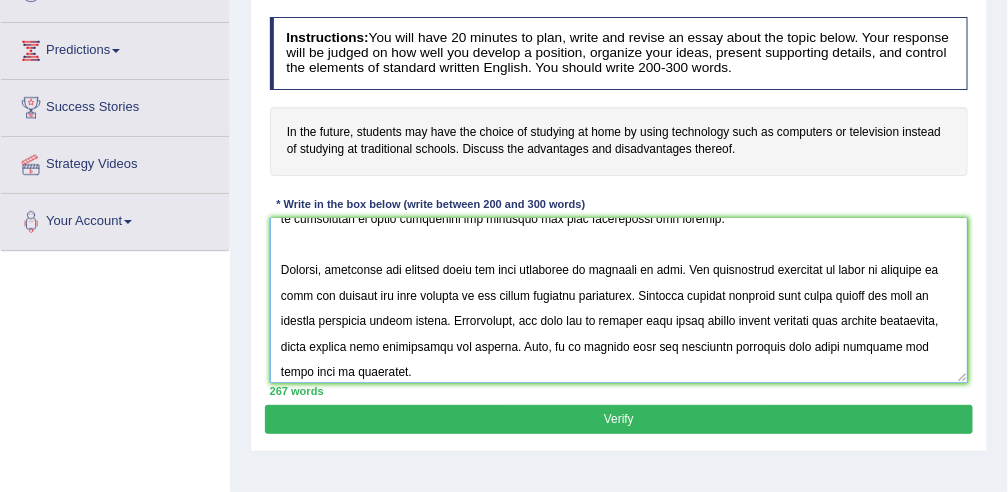 click at bounding box center [619, 300] 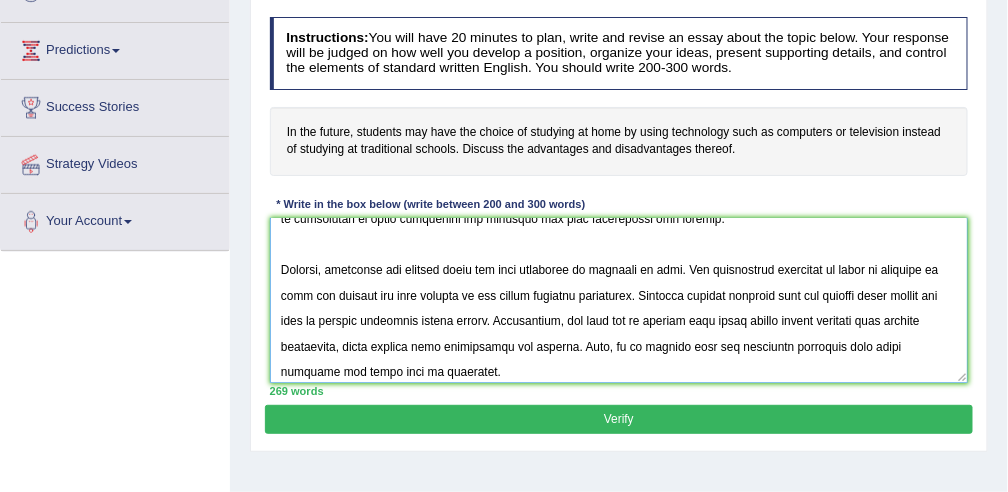 click at bounding box center (619, 300) 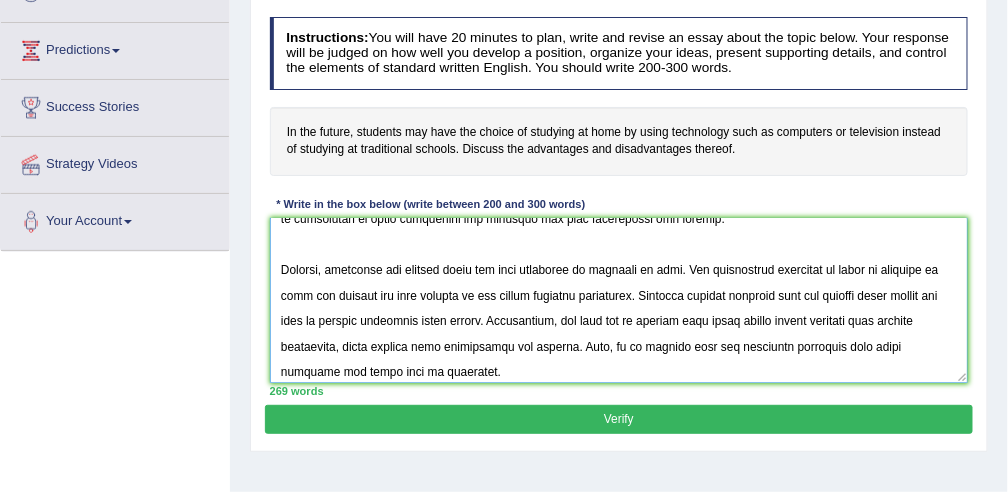 type on "The increasing influence of studying at home using technology on our lives has ignited numerous discussion. This matter is particularly pertinent due to its effects on both individuals and communities. In this essay, I will examine the advantages and disadvantages of stuty from home and their implication for society.
One of the primary benefit of studying at home lies on its significant enhancement of save the time. This is further supported by the fact that is also contributes to focus more on the lecture. Research has demonstrated that knologing from home has had substential impcts on everyday life, yielding positive outcomes for a wide range of individuals. Moreover, an additional benefit of study on computer is its ability to provide online research at the same time. Cosecuently, the advantages of study on television by using technology are essentia for both individuals and society.
However, alongside the benefit there are also drawbacks of studying at home. One significant drawbacks of study on comp..." 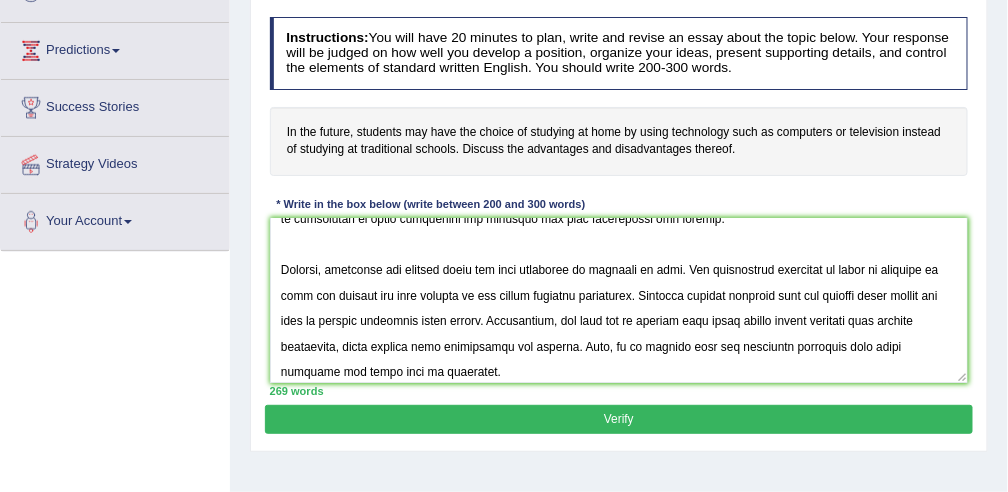 click on "Verify" at bounding box center (618, 419) 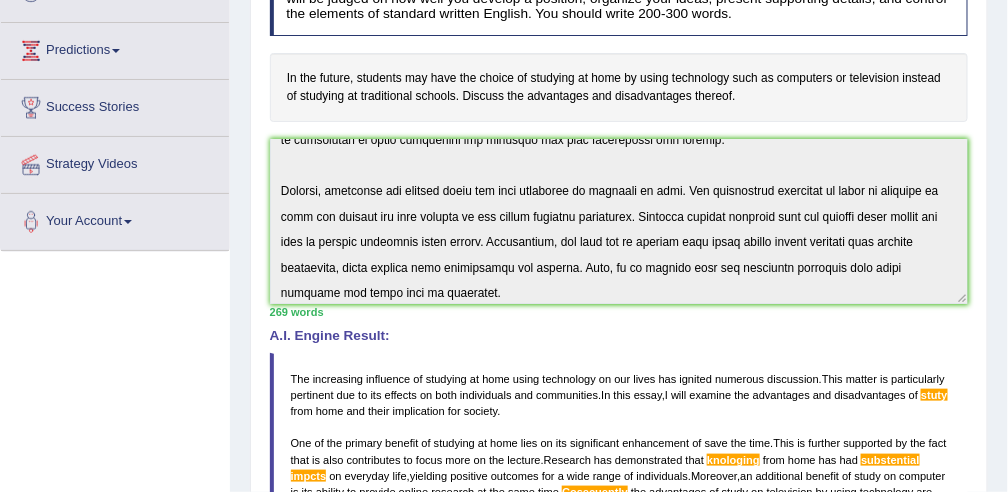 scroll, scrollTop: 265, scrollLeft: 0, axis: vertical 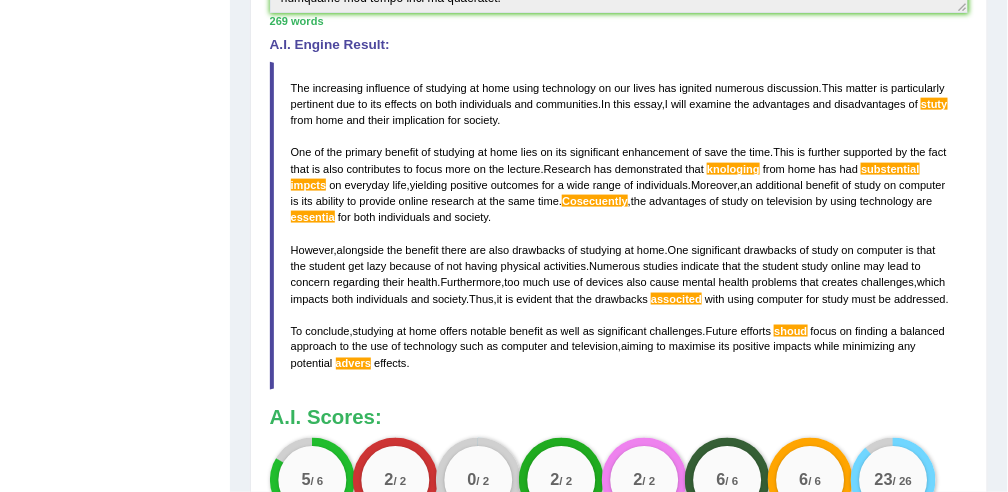 click on "The   increasing   influence   of   studying   at   home   using   technology   on   our   lives   has   ignited   numerous   discussion .  This   matter   is   particularly   pertinent   due   to   its   effects   on   both   individuals   and   communities .  In   this   essay ,  I   will   examine   the   advantages   and   disadvantages   of   stuty   from   home   and   their   implication   for   society . One   of   the   primary   benefit   of   studying   at   home   lies   on   its   significant   enhancement   of   save   the   time .  This   is   further   supported   by   the   fact   that   is   also   contributes   to   focus   more   on   the   lecture .  Research   has   demonstrated   that   knologing   from   home   has   had   substential   impcts   on   everyday   life ,  yielding   positive   outcomes   for   a   wide   range   of   individuals .  Moreover ,  an   additional   benefit   of   study   on   computer   is   its   ability   to   provide   online   research   at   the   same" at bounding box center [619, 226] 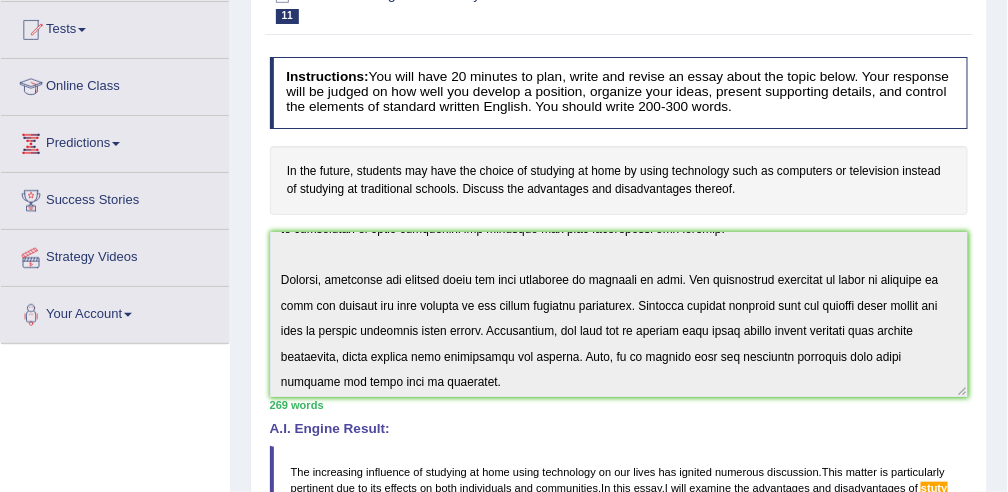 scroll, scrollTop: 214, scrollLeft: 0, axis: vertical 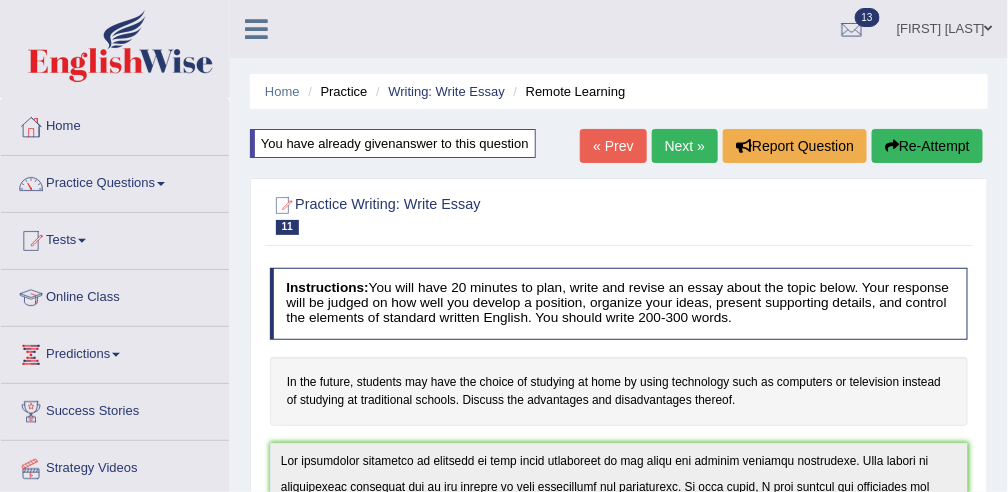 click on "Re-Attempt" at bounding box center [927, 146] 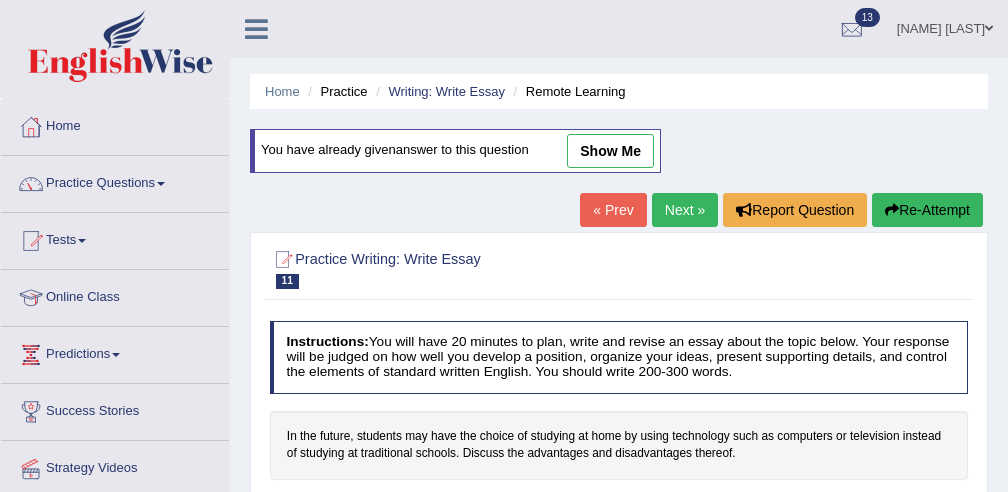 scroll, scrollTop: 114, scrollLeft: 0, axis: vertical 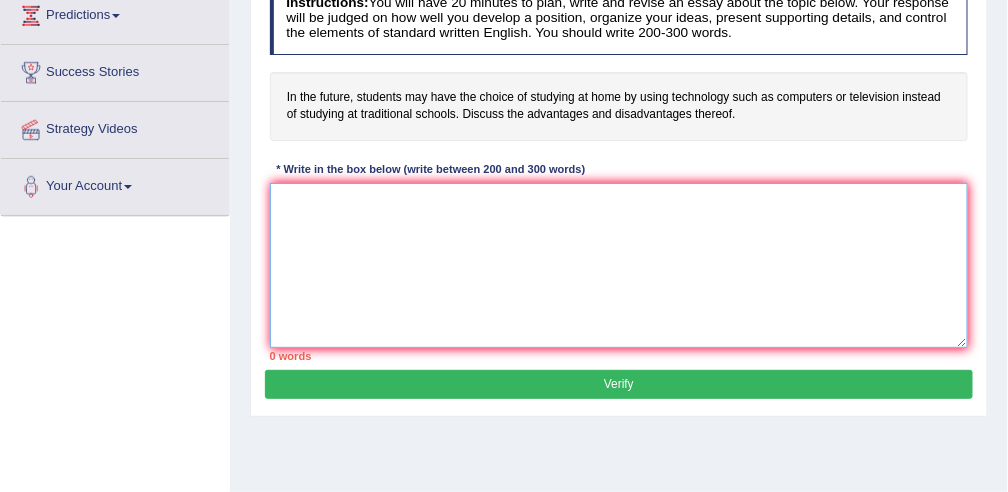 paste on "The increasing influence of studying at home using technology on our lives has ignited numerous discussion. This matter is particularly pertinent due to its effects on both individuals and communities. In this essay, I will examine the advantages and disadvantages of stuty from home and their implication for society.
One of the primary benefit of studying at home lies on its significant enhancement of save the time. This is further supported by the fact that is also contributes to focus more on the lecture. Research has demonstrated that knologing from home has had substential impcts on everyday life, yielding positive outcomes for a wide range of individuals. Moreover, an additional benefit of study on computer is its ability to provide online research at the same time. Cosecuently, the advantages of study on television by using technology are essentia for both individuals and society.
However, alongside the benefit there are also drawbacks of studying at home. One significant drawbacks of study on comp..." 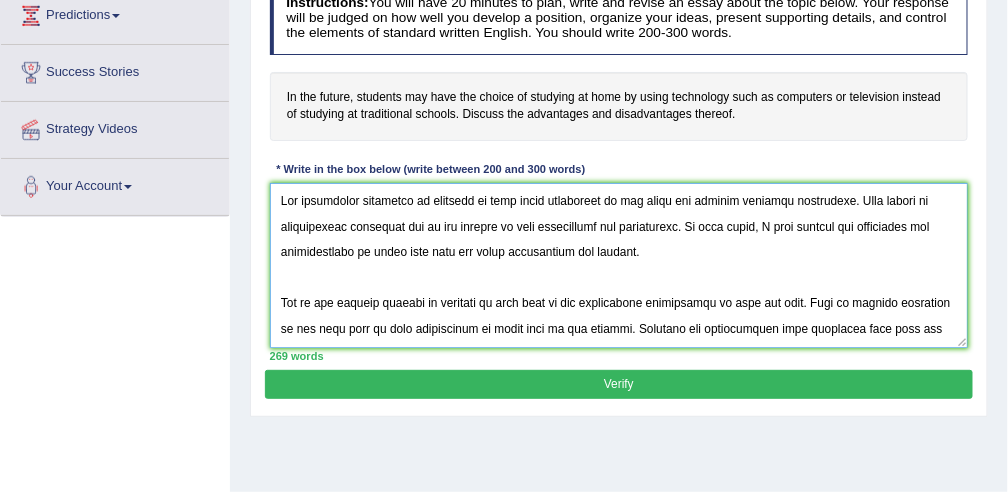 scroll, scrollTop: 377, scrollLeft: 0, axis: vertical 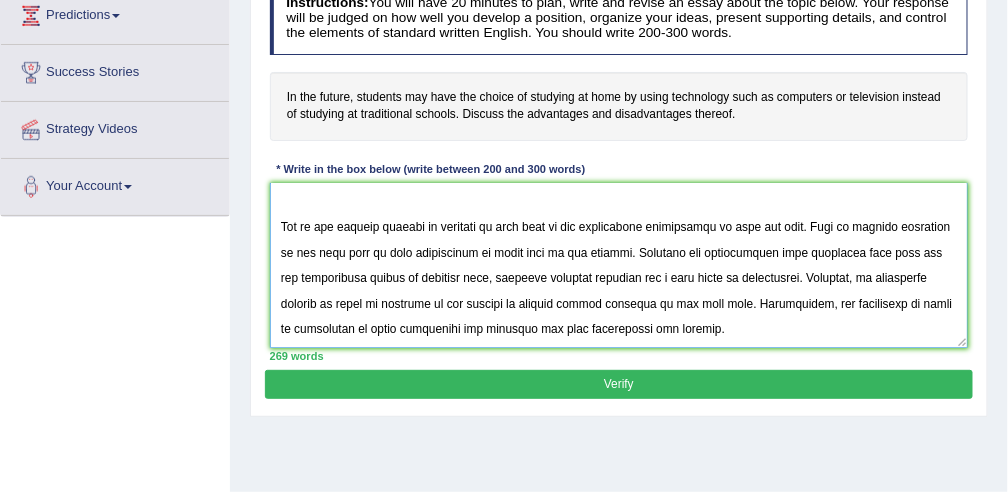 click at bounding box center (619, 265) 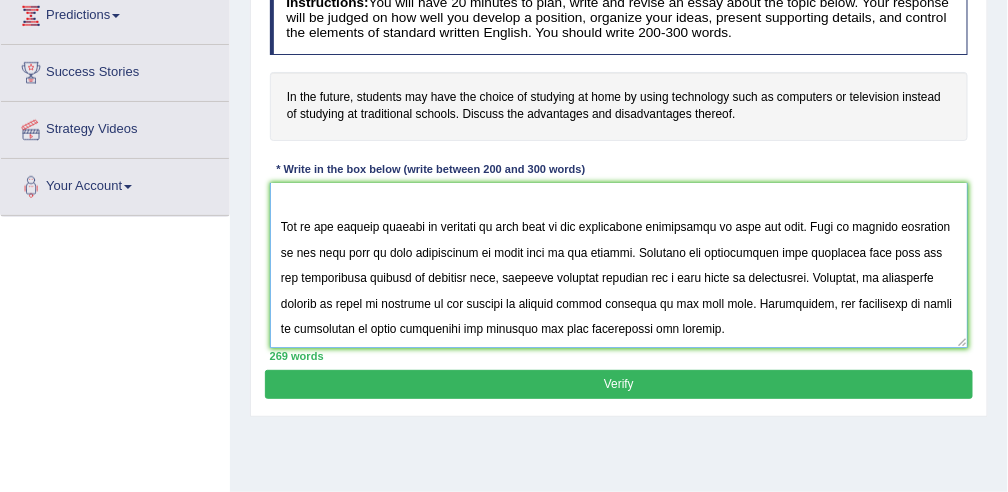click at bounding box center [619, 265] 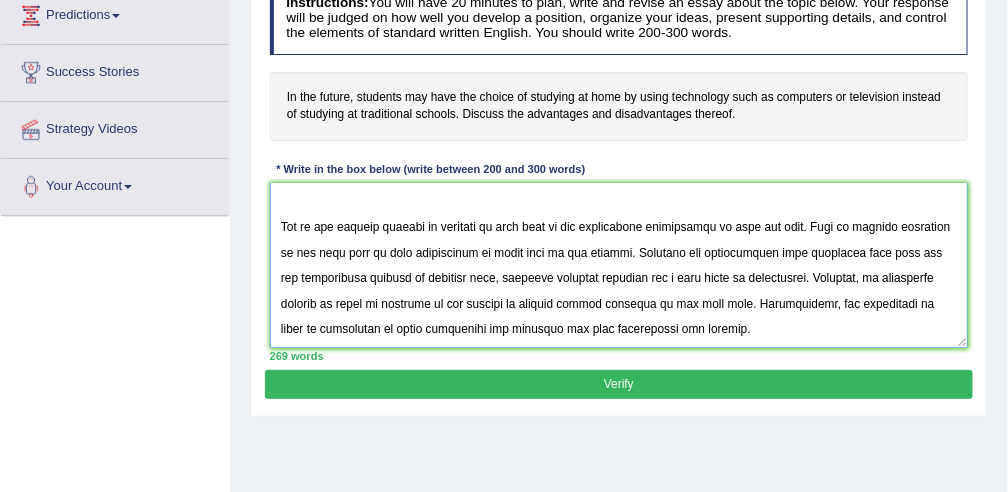 click at bounding box center (619, 265) 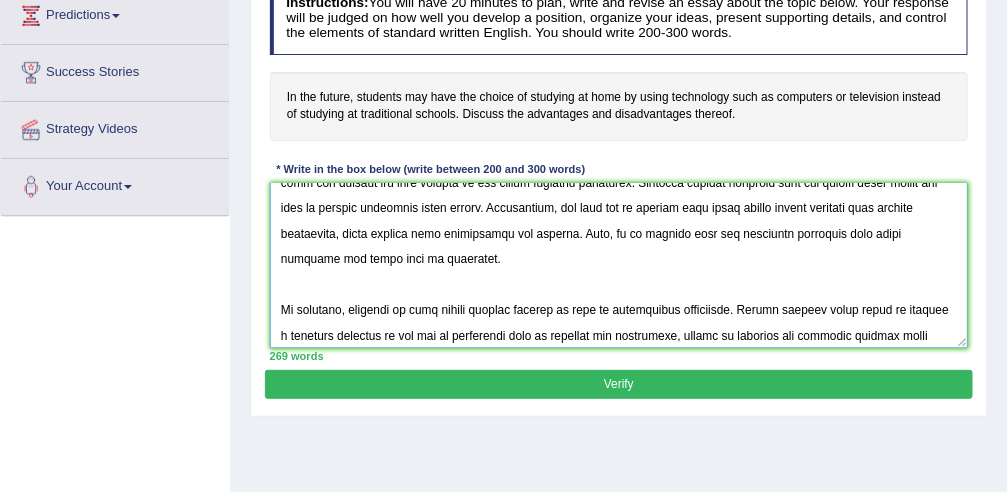 scroll, scrollTop: 359, scrollLeft: 0, axis: vertical 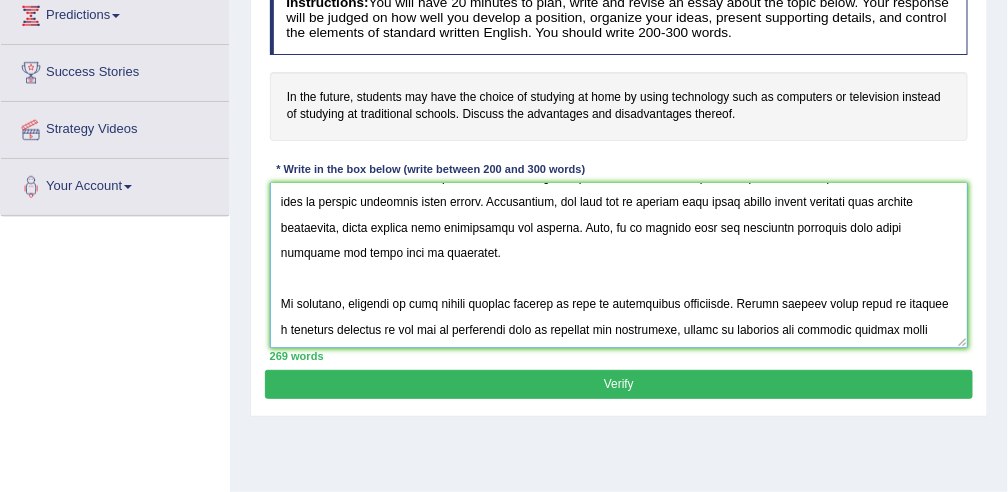 click at bounding box center [619, 265] 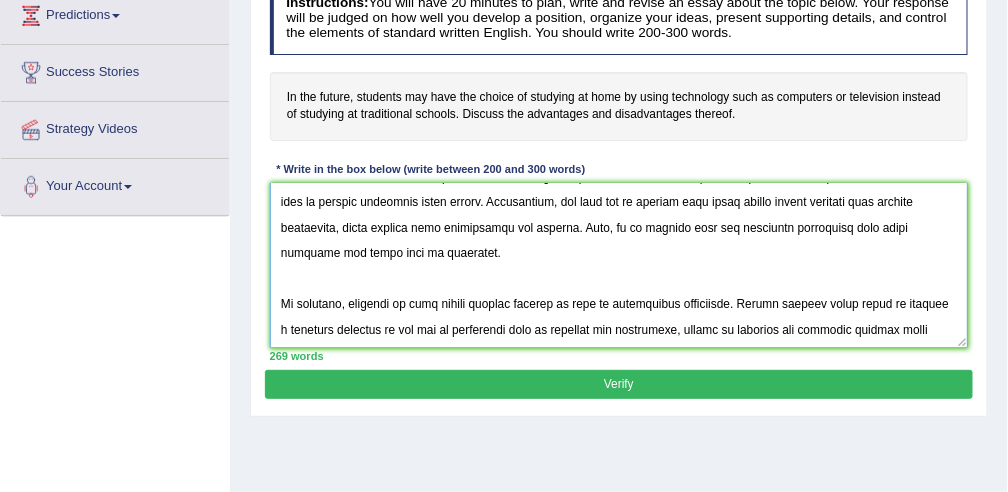 type on "The increasing influence of studying at home using technology on our lives has ignited numerous discussion. This matter is particularly pertinent due to its effects on both individuals and communities. In this essay, I will examine the advantages and disadvantages of study from home and their implication for society.
One of the primary benefit of studying at home lies on its significant enhancement of save the time. This is further supported by the fact that is also contributes to focus more on the lecture. Research has demonstrated that knoleging from home has had substantial impacts on everyday life, yielding positive outcomes for a wide range of individuals. Moreover, an additional benefit of study on computer is its ability to provide online research at the same time. Consecuently, the advantages of study on television by using technology are essential for both individuals and society.
However, alongside the benefit there are also drawbacks of studying at home. One significant drawbacks of study on c..." 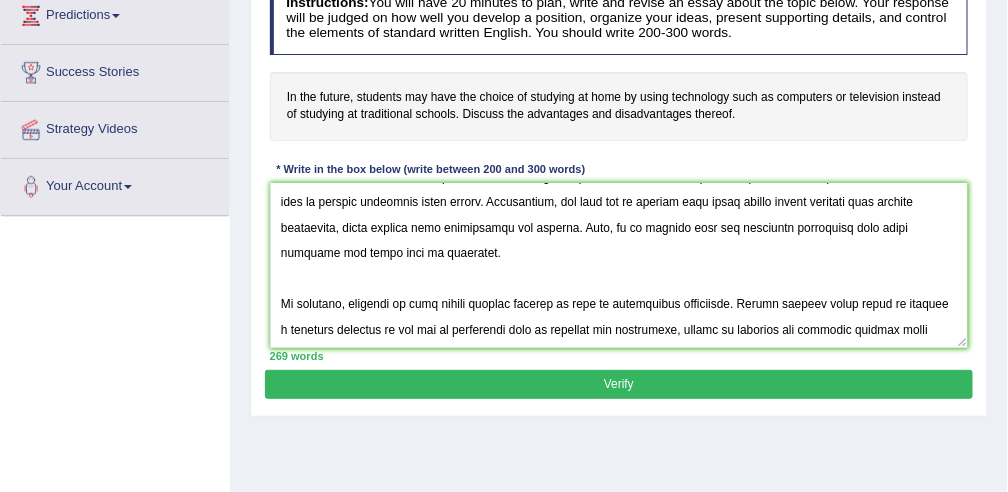 click on "Verify" at bounding box center [618, 384] 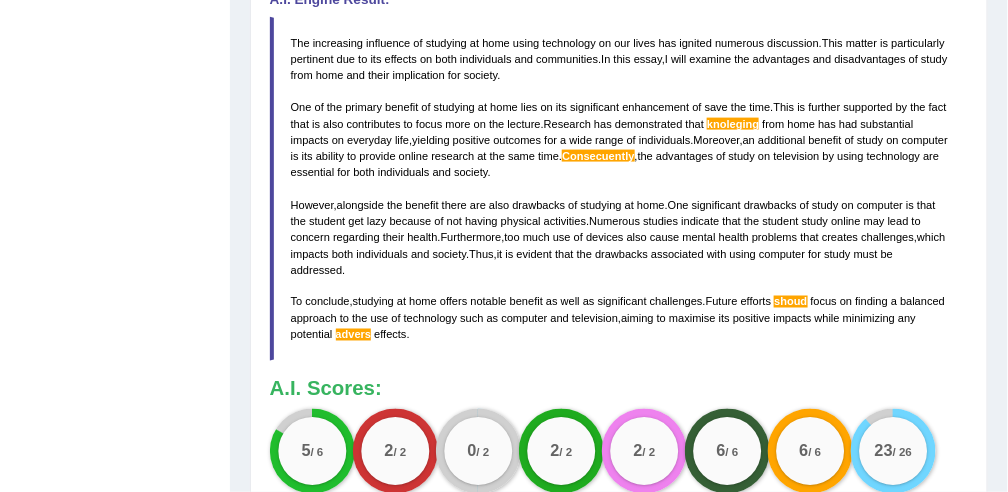 scroll, scrollTop: 643, scrollLeft: 0, axis: vertical 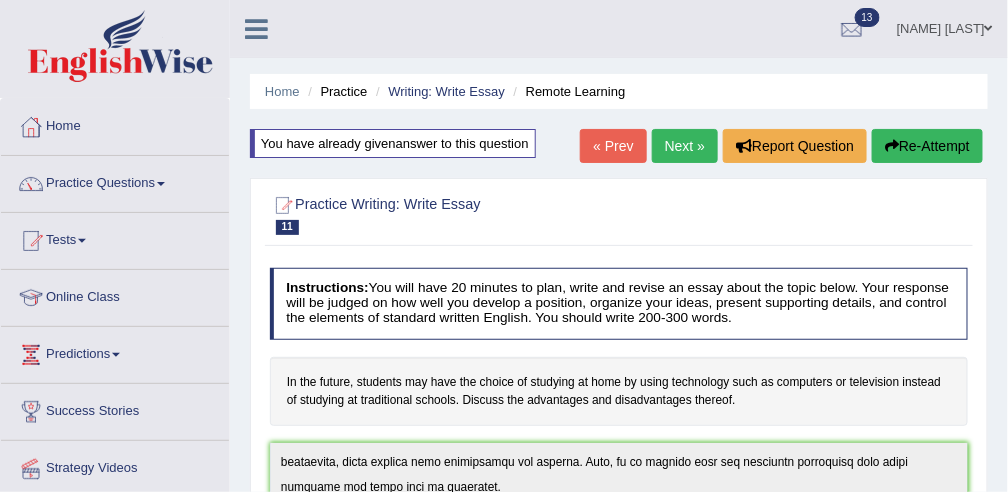 click on "Re-Attempt" at bounding box center [927, 146] 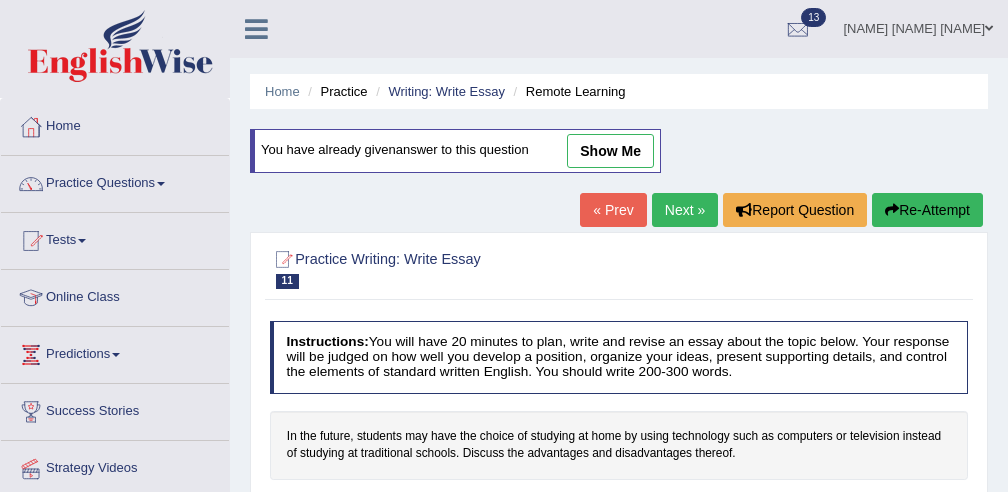 scroll, scrollTop: 0, scrollLeft: 0, axis: both 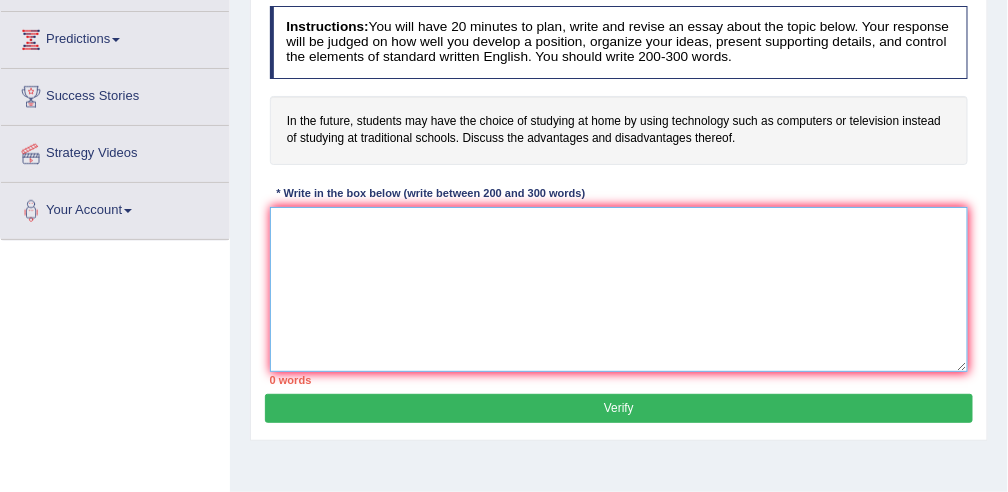 paste on "The increasing influence of studying at home using technology on our lives has ignited numerous discussion. This matter is particularly pertinent due to its effects on both individuals and communities. In this essay, I will examine the advantages and disadvantages of study from home and their implication for society.
One of the primary benefit of studying at home lies on its significant enhancement of save the time. This is further supported by the fact that is also contributes to focus more on the lecture. Research has demonstrated that knoleging from home has had substantial impacts on everyday life, yielding positive outcomes for a wide range of individuals. Moreover, an additional benefit of study on computer is its ability to provide online research at the same time. Consecuently, the advantages of study on television by using technology are essential for both individuals and society.
However, alongside the benefit there are also drawbacks of studying at home. One significant drawbacks of study on c..." 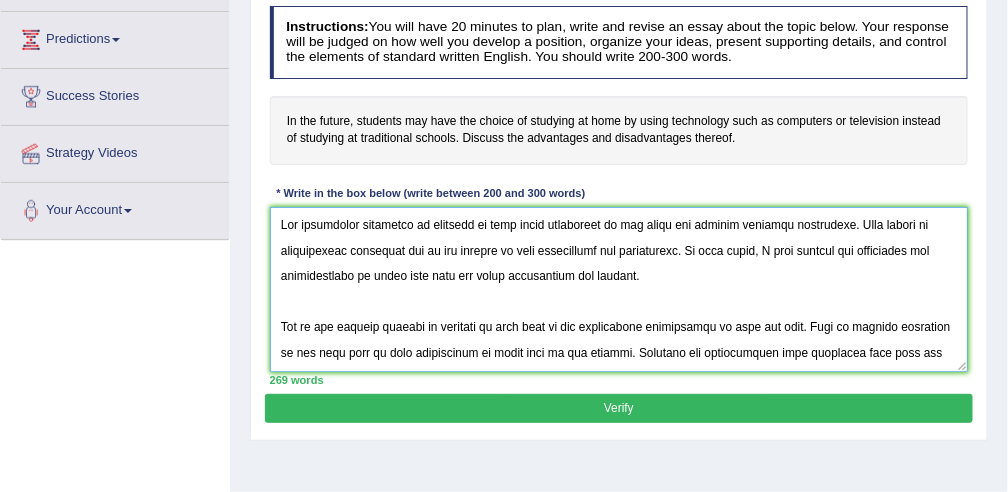 scroll, scrollTop: 377, scrollLeft: 0, axis: vertical 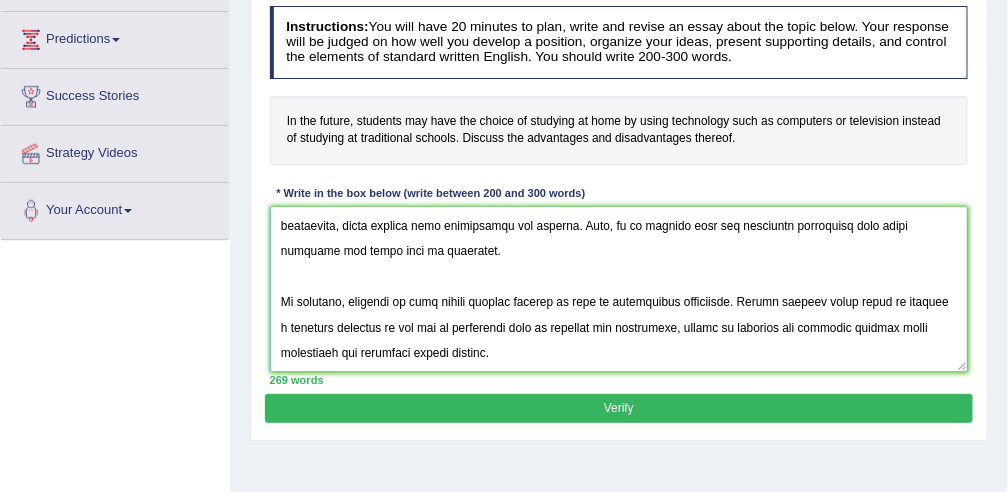 click at bounding box center (619, 289) 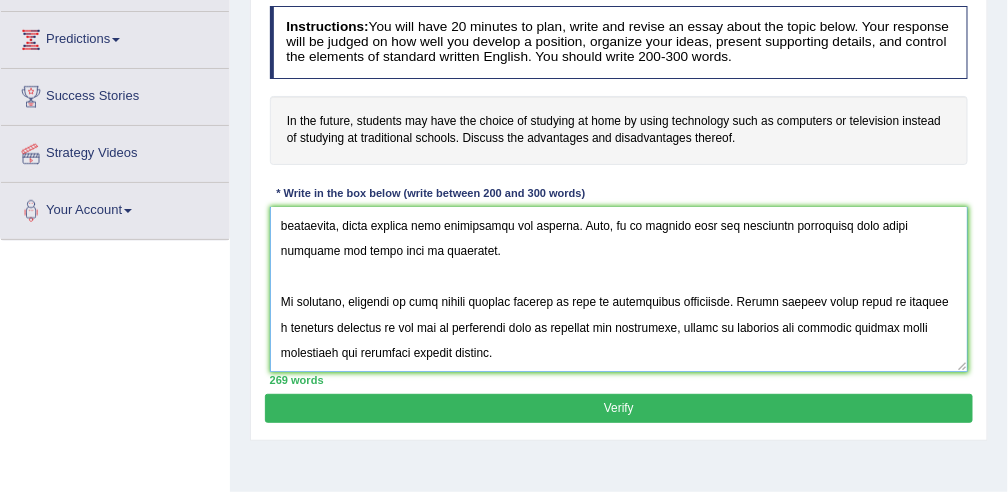 click at bounding box center [619, 289] 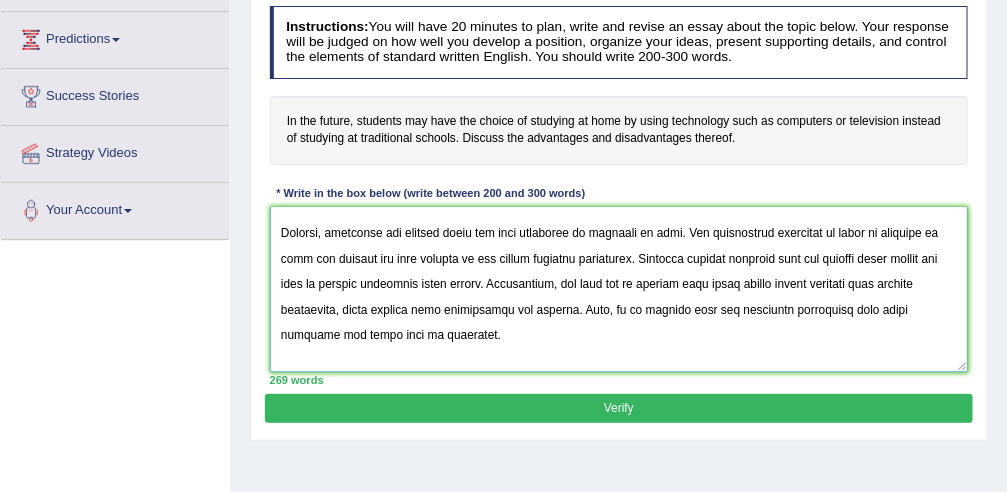 scroll, scrollTop: 288, scrollLeft: 0, axis: vertical 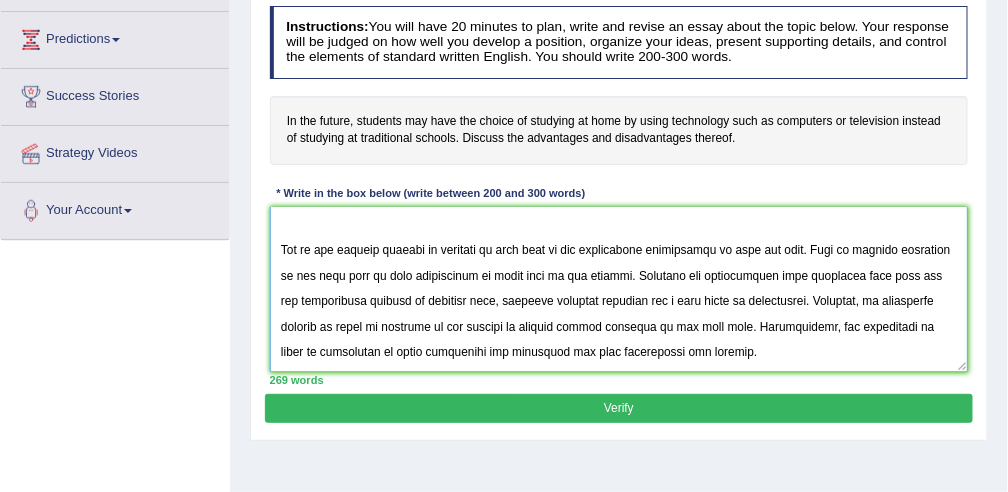 click at bounding box center [619, 289] 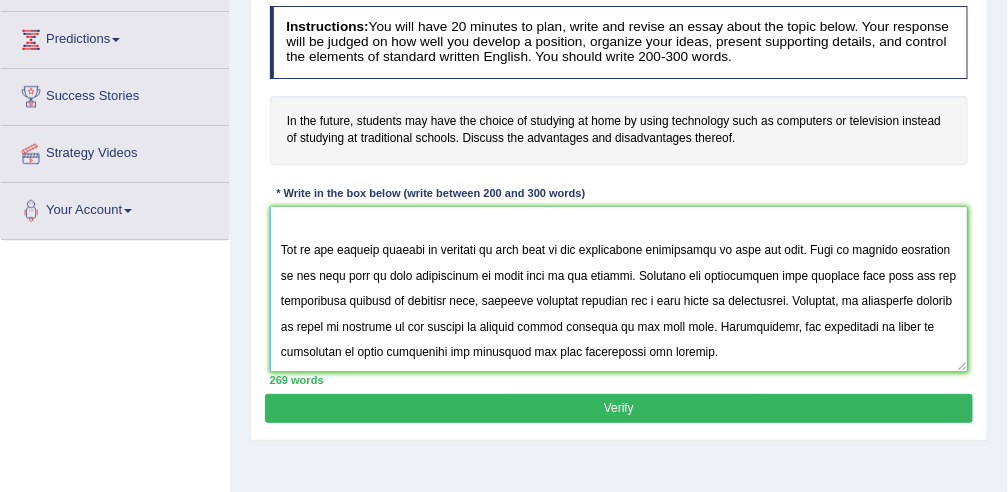 type on "The increasing influence of studying at home using technology on our lives has ignited numerous discussion. This matter is particularly pertinent due to its effects on both individuals and communities. In this essay, I will examine the advantages and disadvantages of study from home and their implication for society.
One of the primary benefit of studying at home lies on its significant enhancement of save the time. This is further supported by the fact that is also contributes to focus more on the lecture. Research has demonstrated that learning from home has had substantial impacts on everyday life, yielding positive outcomes for a wide range of individuals. Moreover, an additional benefit of study on computer is its ability to provide online research at the same time. Consequently, the advantages of study on television by using technology are essential for both individuals and society.
However, alongside the benefit there are also drawbacks of studying at home. One significant drawbacks of study on co..." 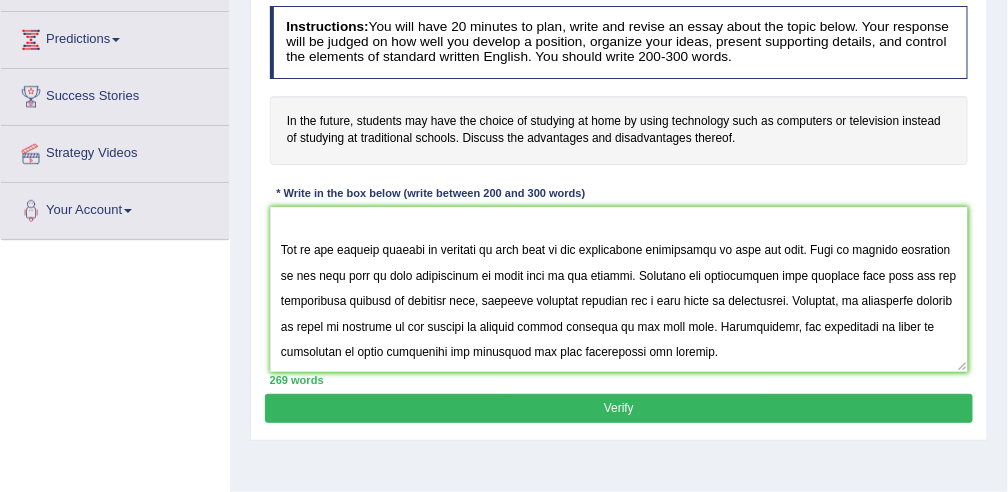 click on "Verify" at bounding box center [618, 408] 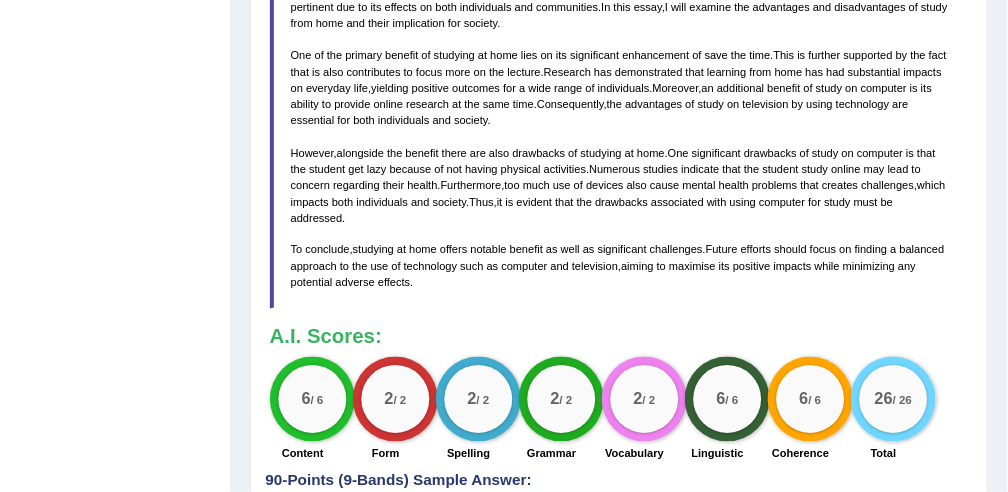 scroll, scrollTop: 700, scrollLeft: 0, axis: vertical 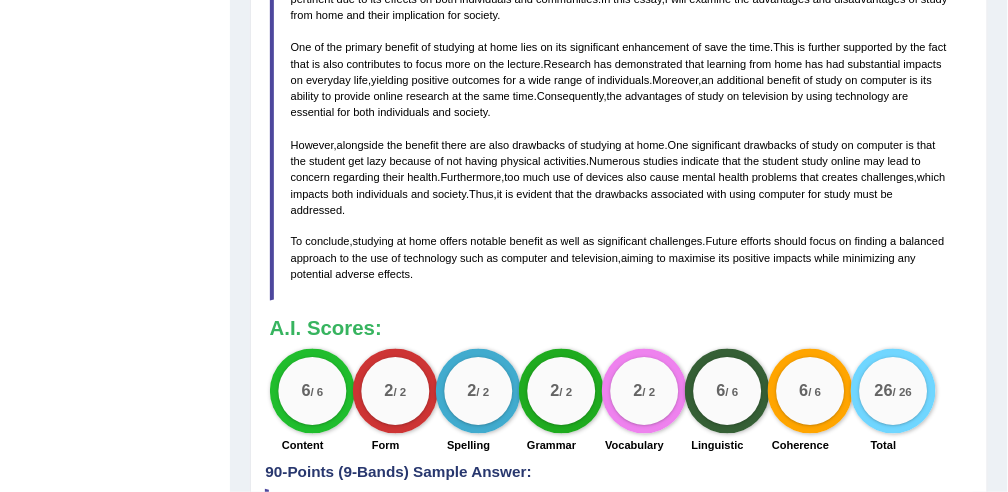 click on "Toggle navigation
Home
Practice Questions   Speaking Practice Read Aloud
Repeat Sentence
Describe Image
Re-tell Lecture
Answer Short Question
Summarize Group Discussion
Respond To A Situation
Writing Practice  Summarize Written Text
Write Essay
Reading Practice  Reading & Writing: Fill In The Blanks
Choose Multiple Answers
Re-order Paragraphs
Fill In The Blanks
Choose Single Answer
Listening Practice  Summarize Spoken Text
Highlight Incorrect Words
Highlight Correct Summary
Select Missing Word
Choose Single Answer
Choose Multiple Answers
Fill In The Blanks
Write From Dictation
Pronunciation
Tests  Take Practice Sectional Test
Take Mock Test" at bounding box center (504, -40) 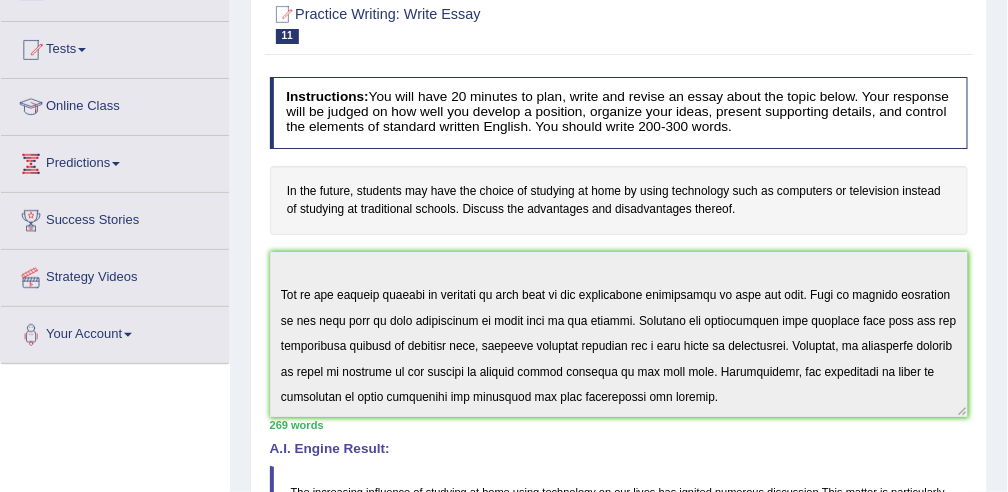 scroll, scrollTop: 182, scrollLeft: 0, axis: vertical 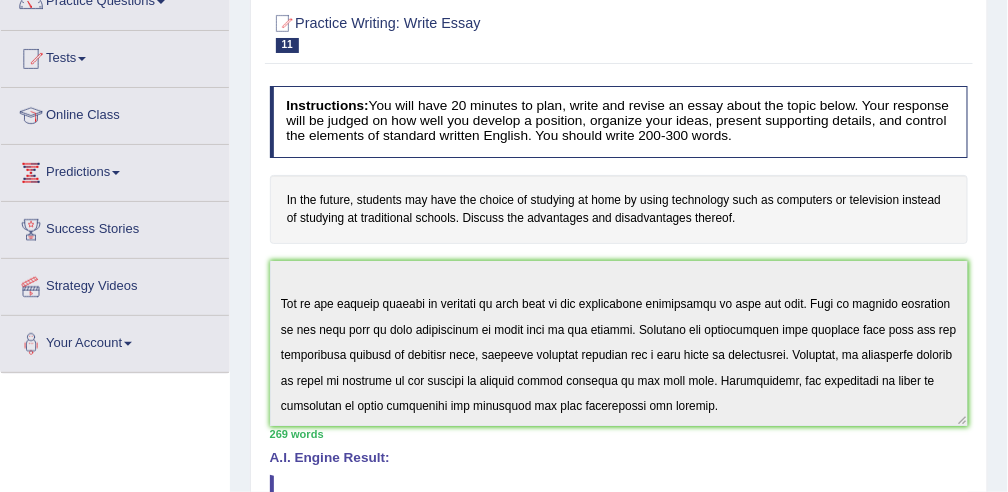 drag, startPoint x: 1006, startPoint y: 150, endPoint x: 1017, endPoint y: 50, distance: 100.60318 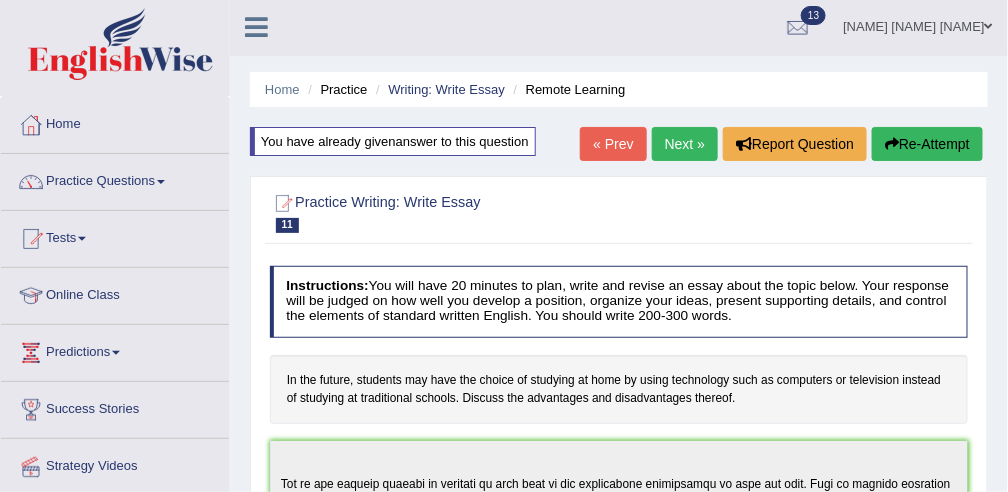 scroll, scrollTop: 0, scrollLeft: 0, axis: both 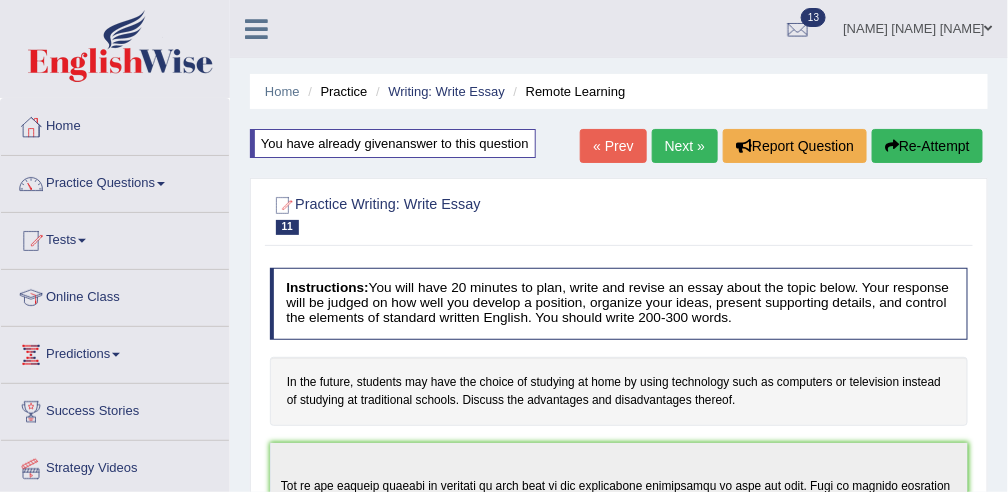 click on "Re-Attempt" at bounding box center (927, 146) 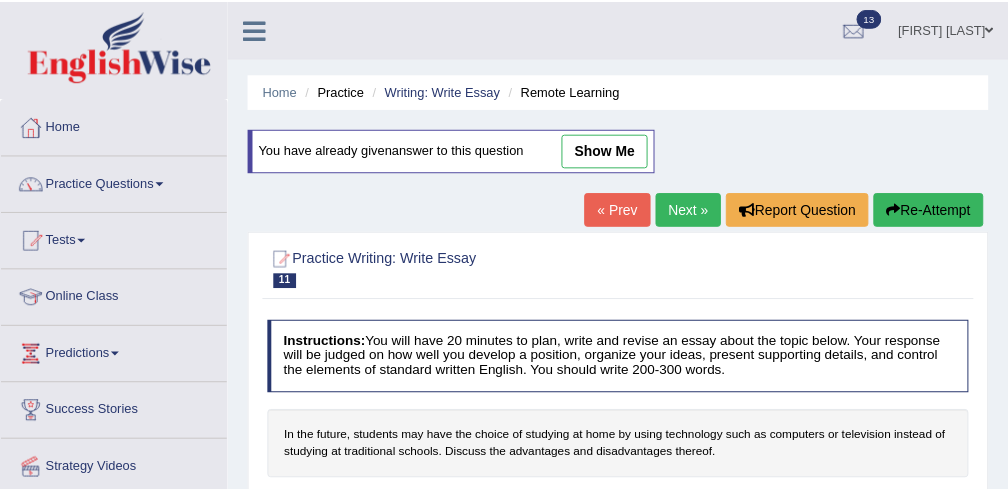scroll, scrollTop: 0, scrollLeft: 0, axis: both 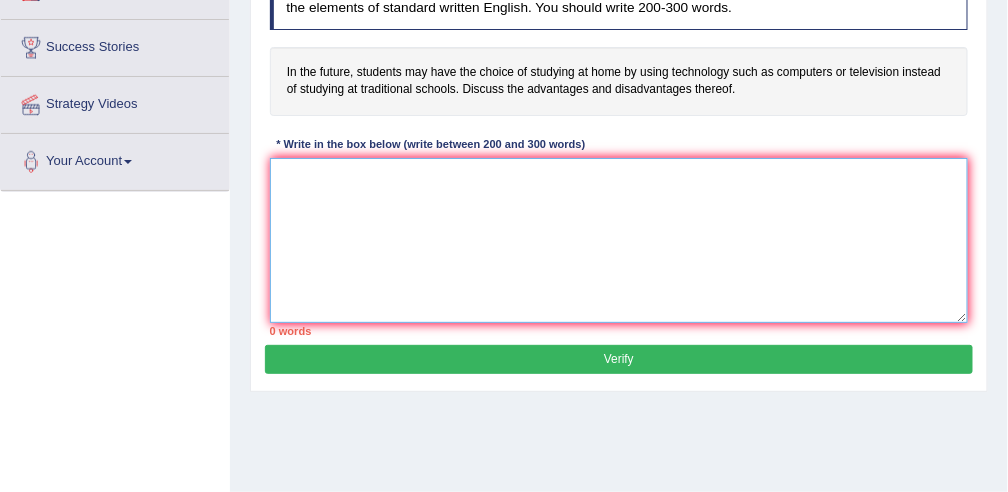 click at bounding box center [619, 240] 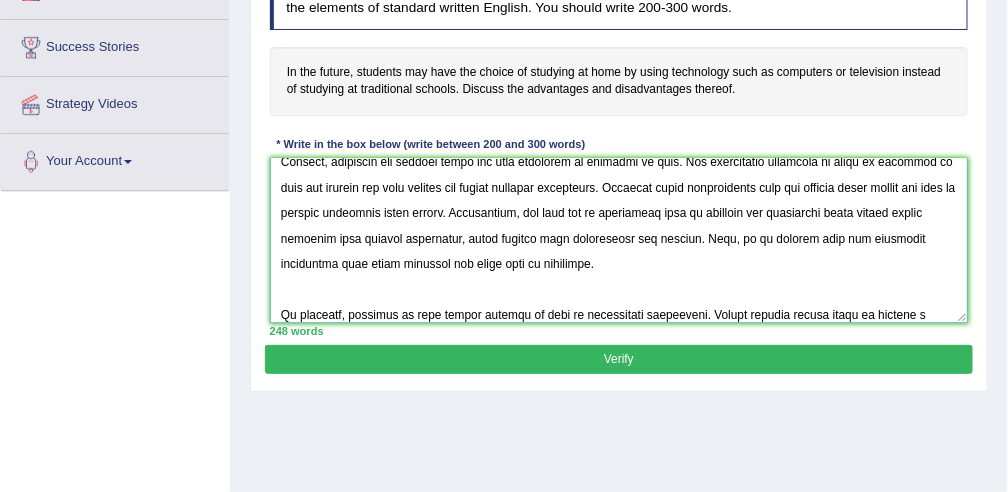 scroll, scrollTop: 347, scrollLeft: 0, axis: vertical 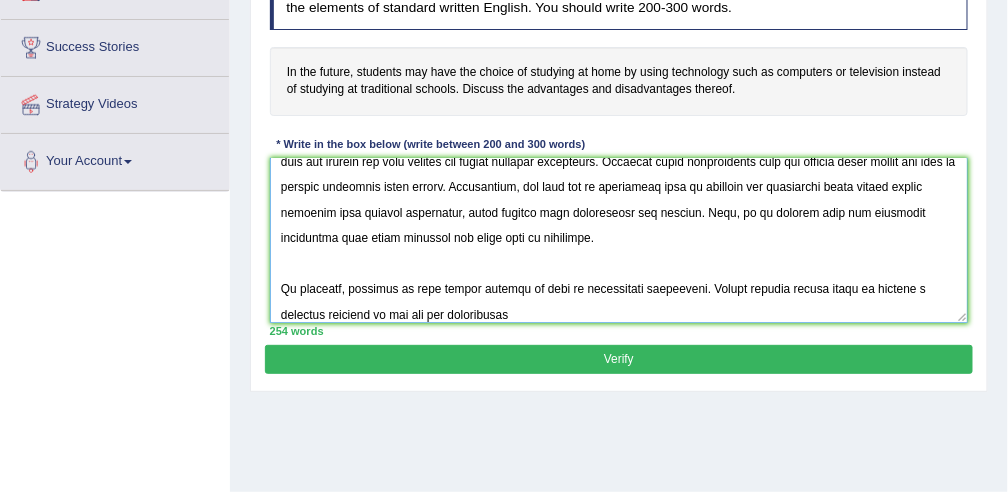 click at bounding box center [619, 240] 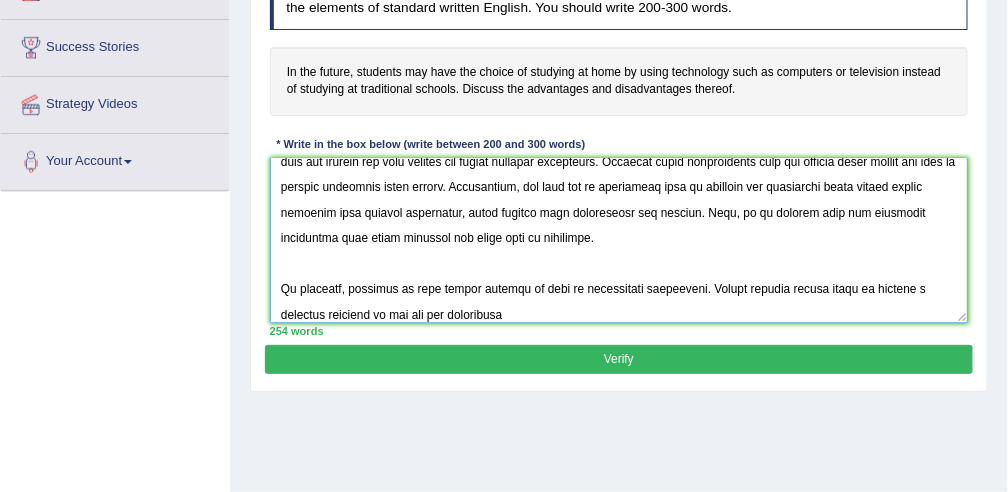 click at bounding box center [619, 240] 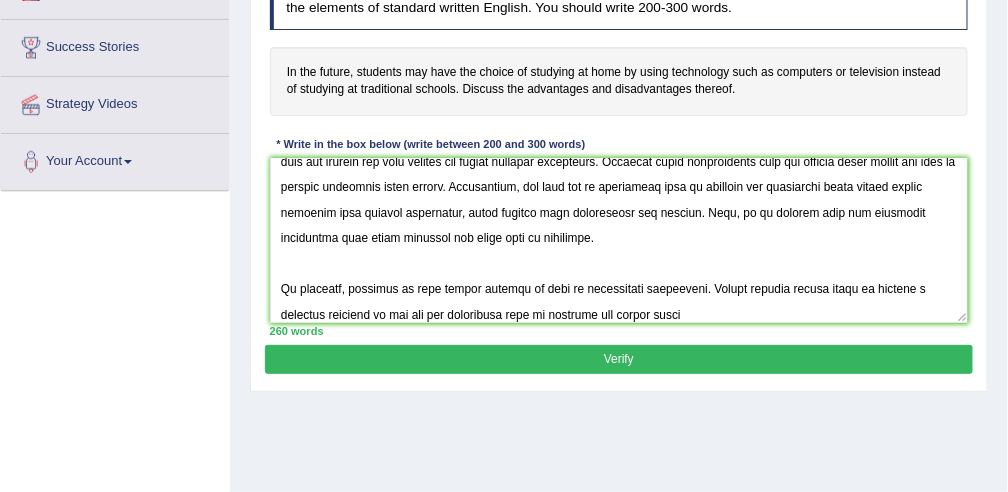 click on "260 words" at bounding box center [619, 331] 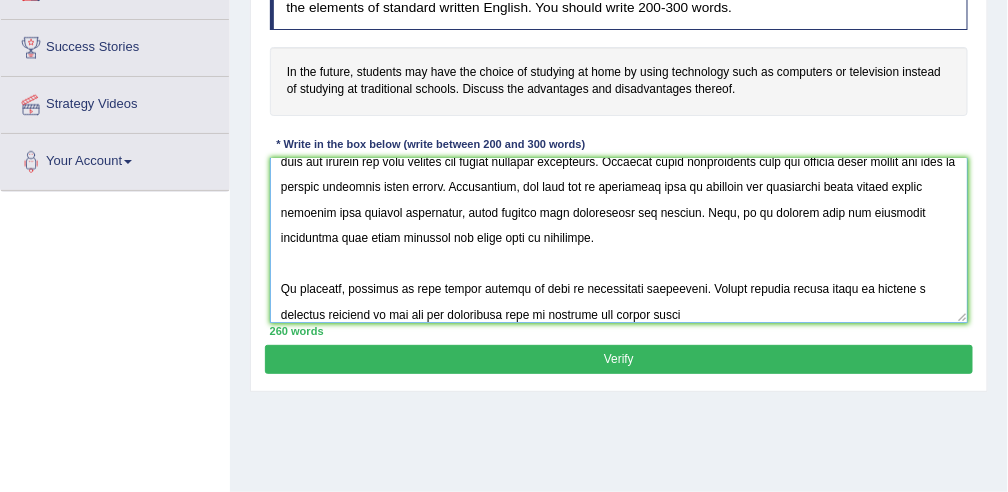 click at bounding box center [619, 240] 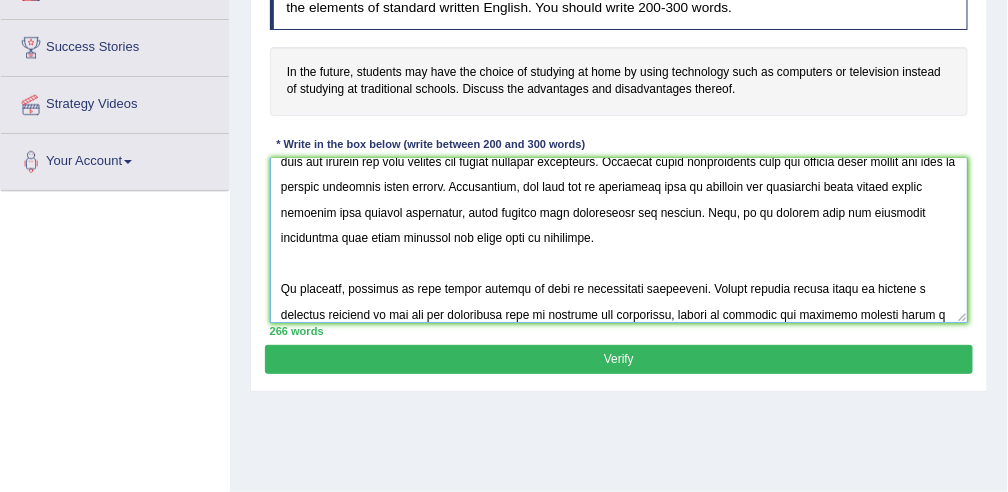 scroll, scrollTop: 377, scrollLeft: 0, axis: vertical 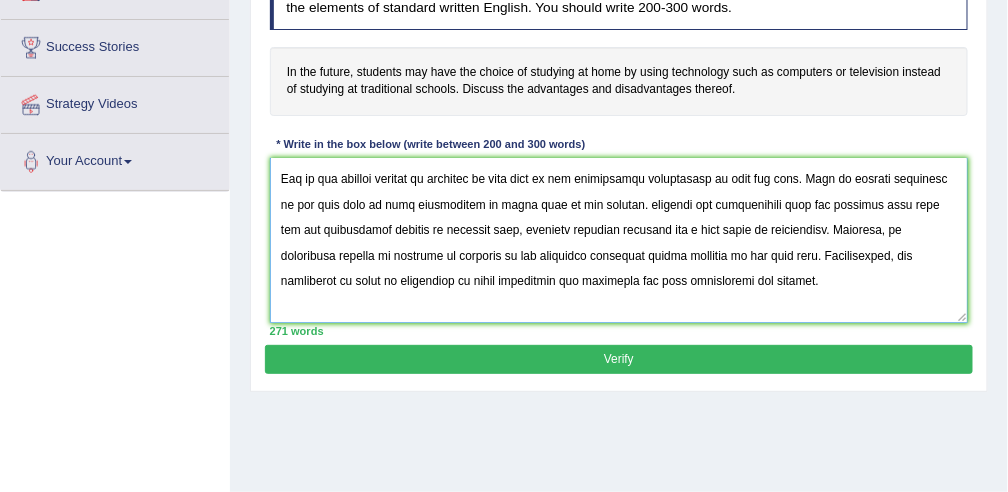 click at bounding box center [619, 240] 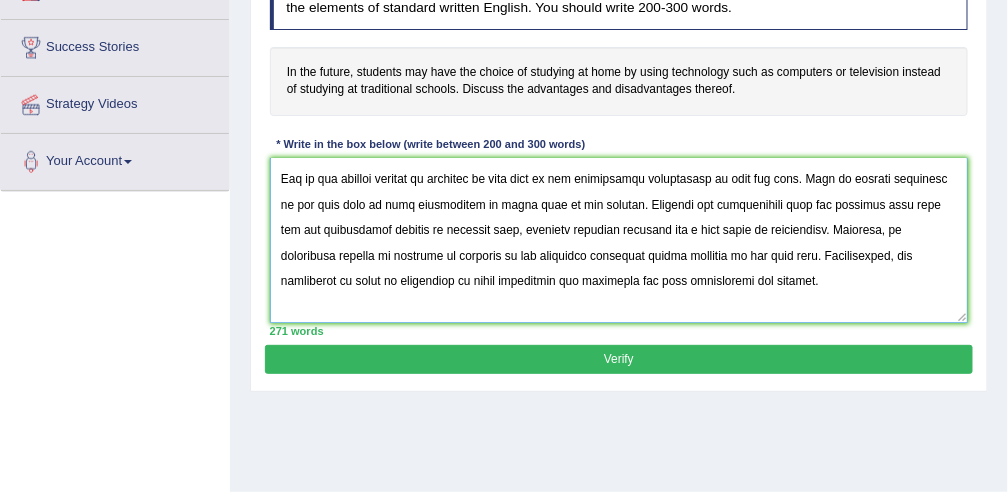 click at bounding box center (619, 240) 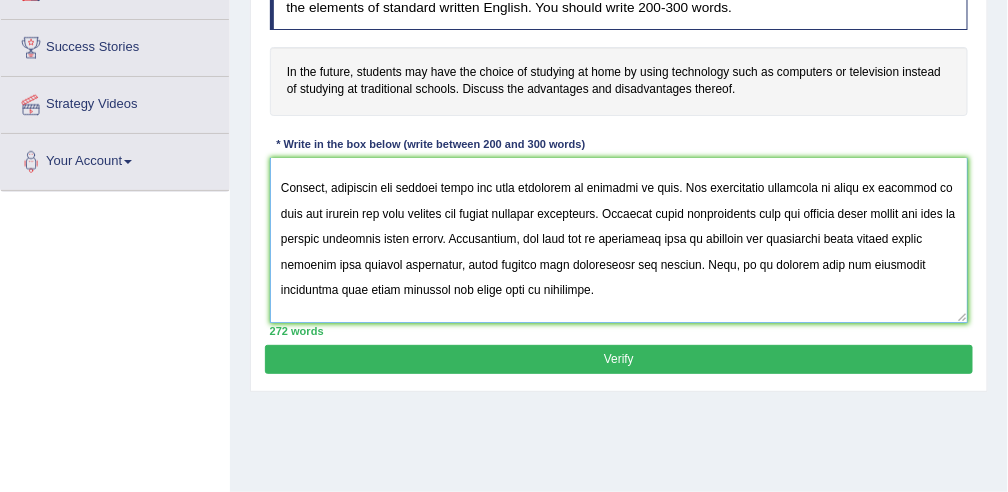 scroll, scrollTop: 291, scrollLeft: 0, axis: vertical 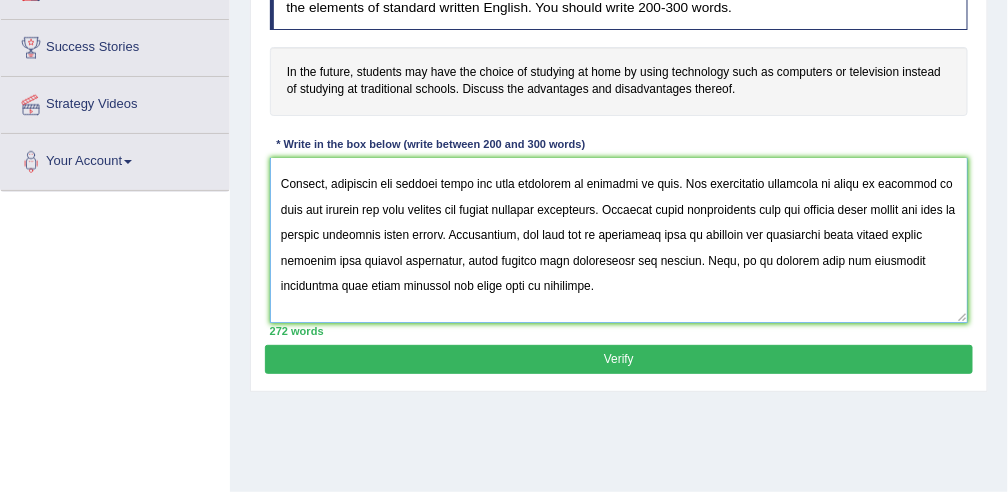 click at bounding box center (619, 240) 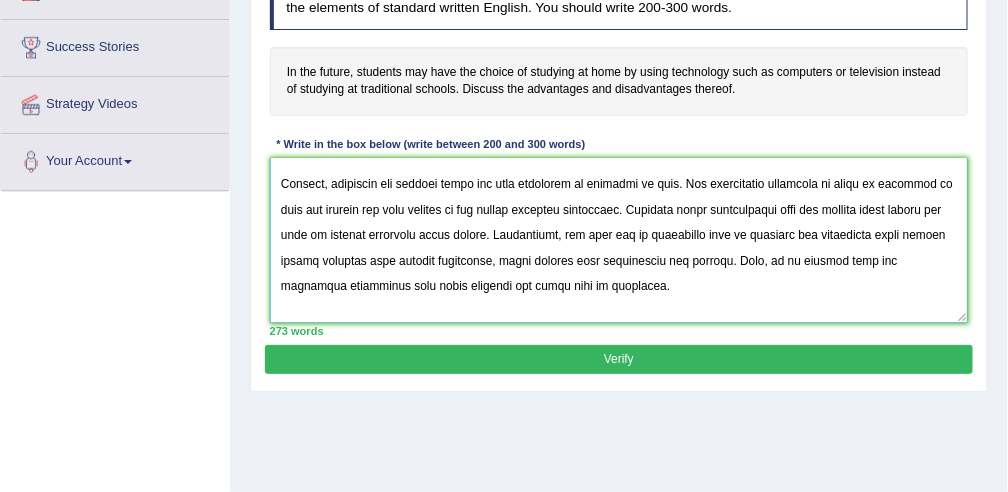 scroll, scrollTop: 390, scrollLeft: 0, axis: vertical 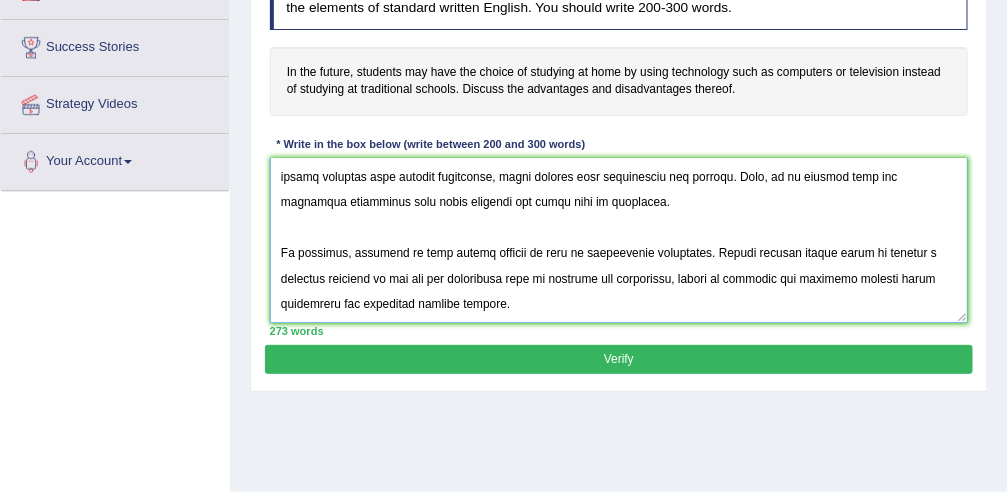 click at bounding box center (619, 240) 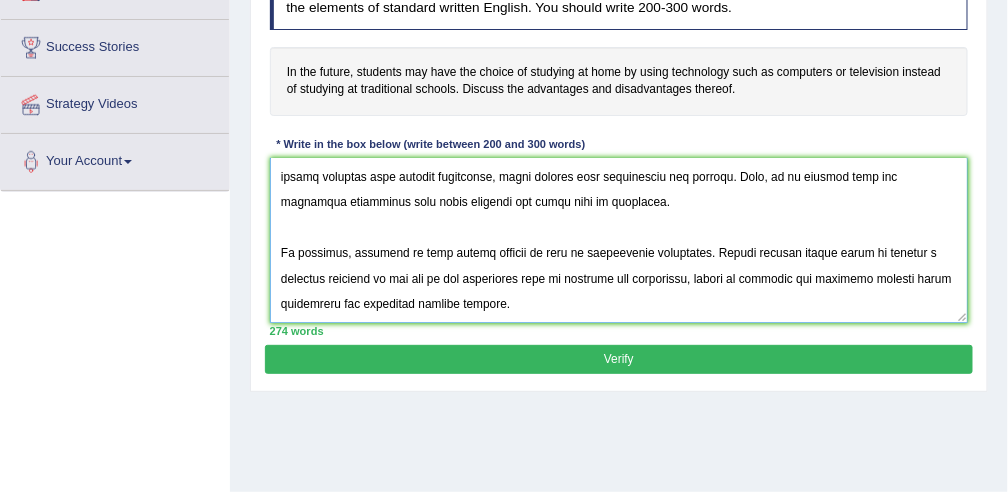click at bounding box center [619, 240] 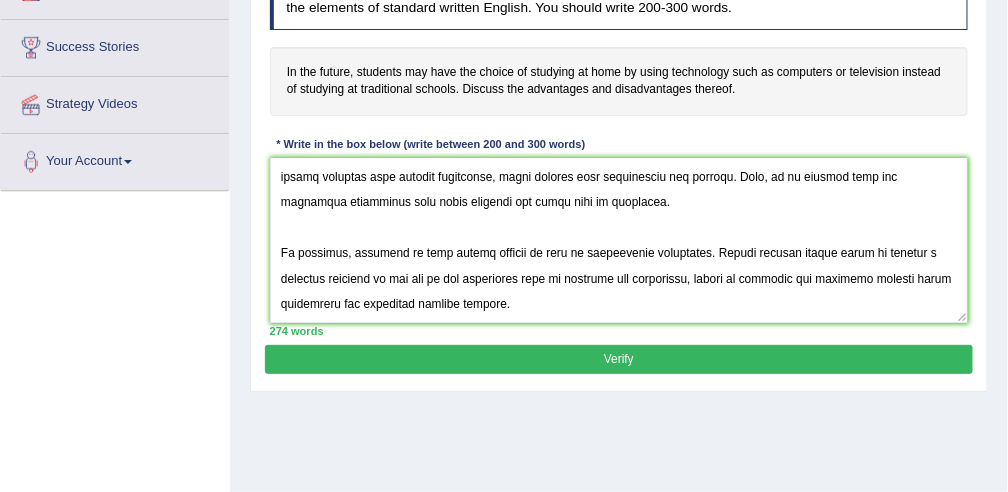 click on "Verify" at bounding box center (618, 359) 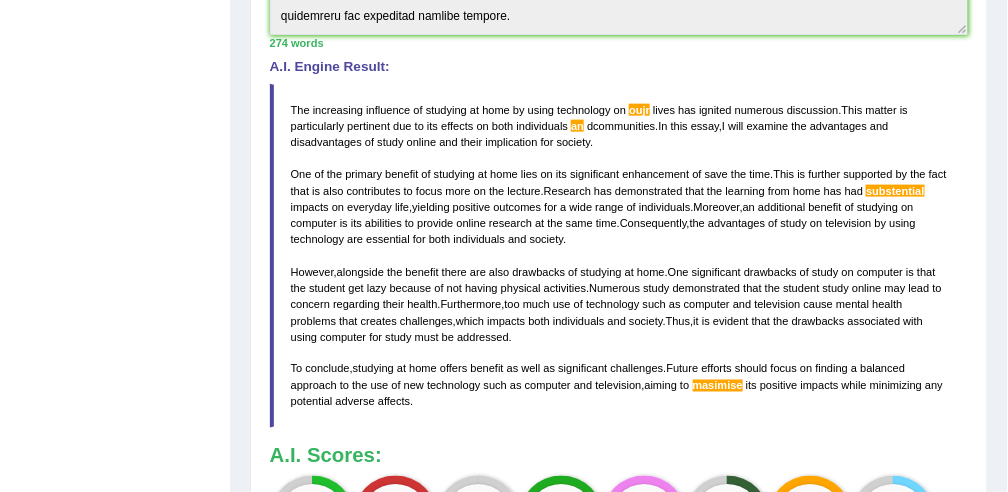 scroll, scrollTop: 570, scrollLeft: 0, axis: vertical 